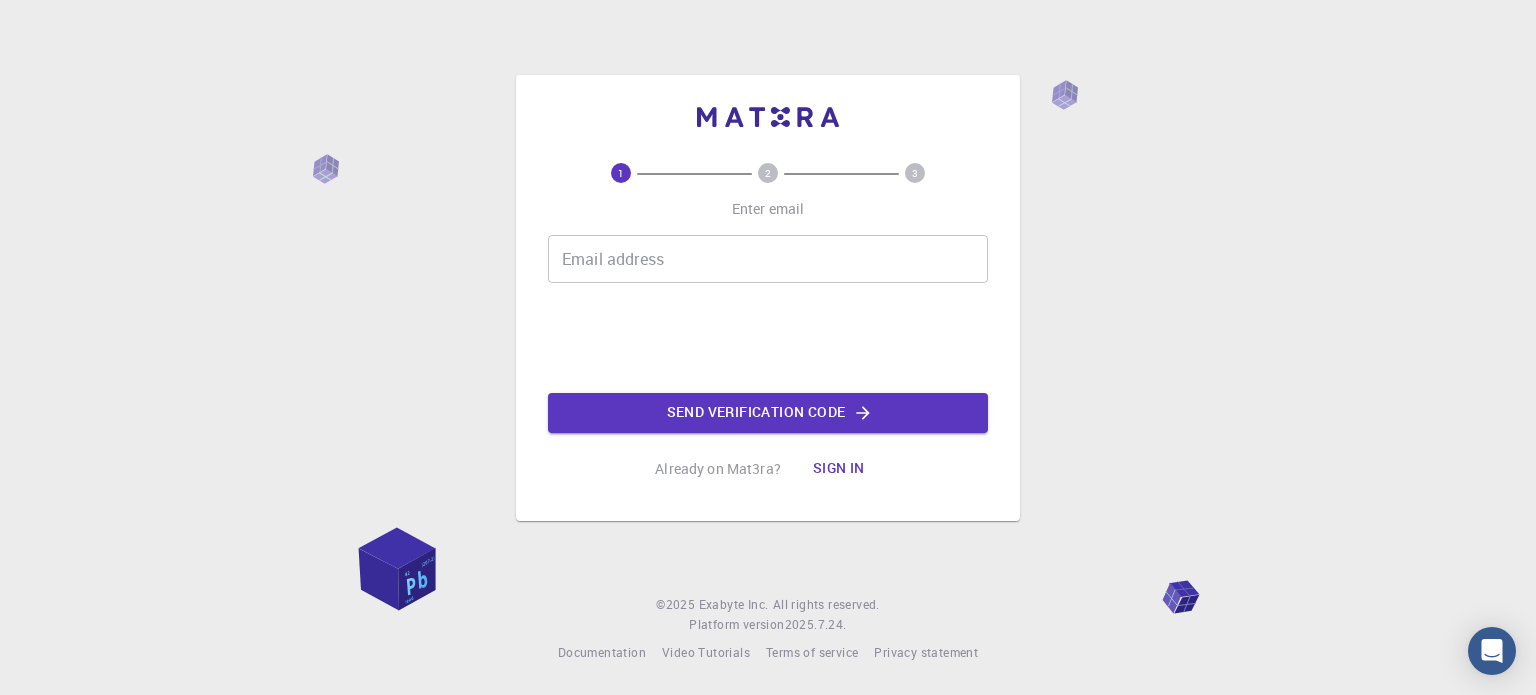 scroll, scrollTop: 0, scrollLeft: 0, axis: both 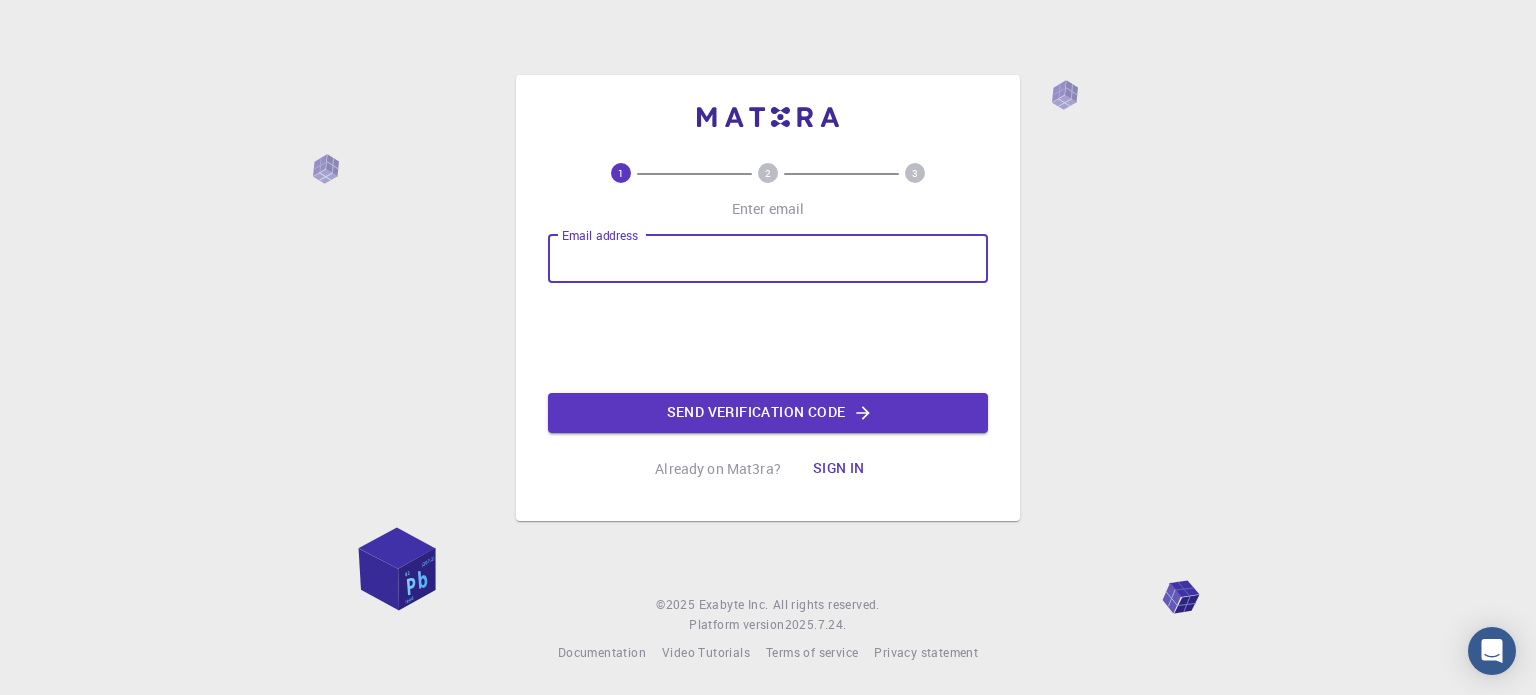 type on "[EMAIL]" 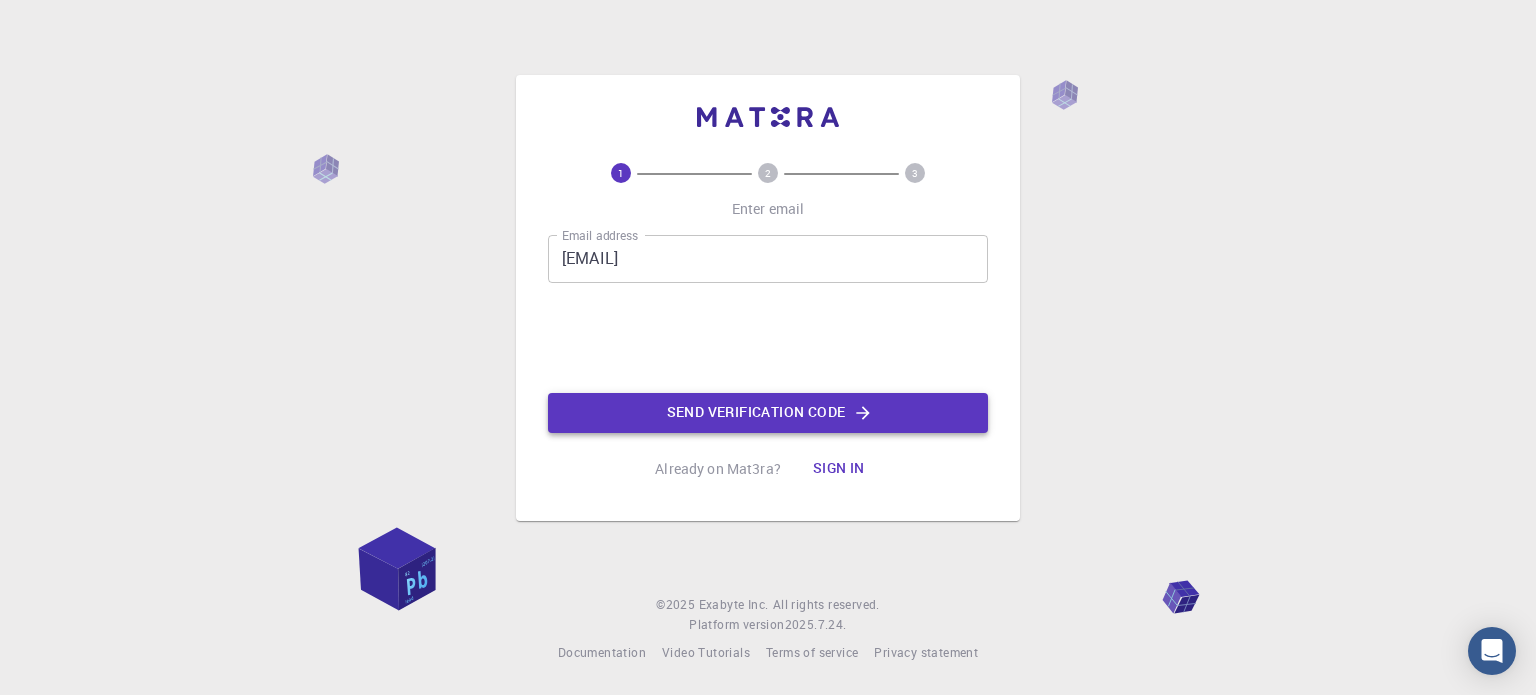 click on "Send verification code" 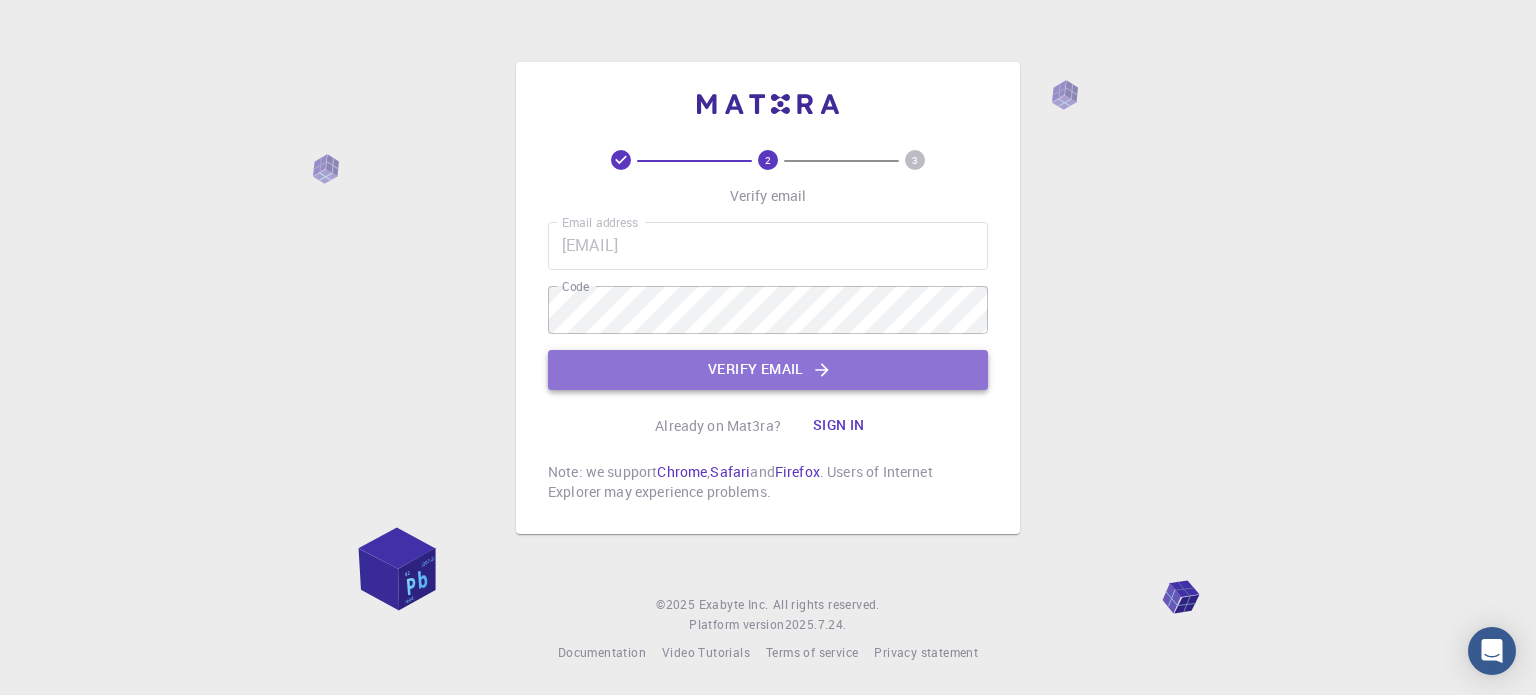 click on "Verify email" 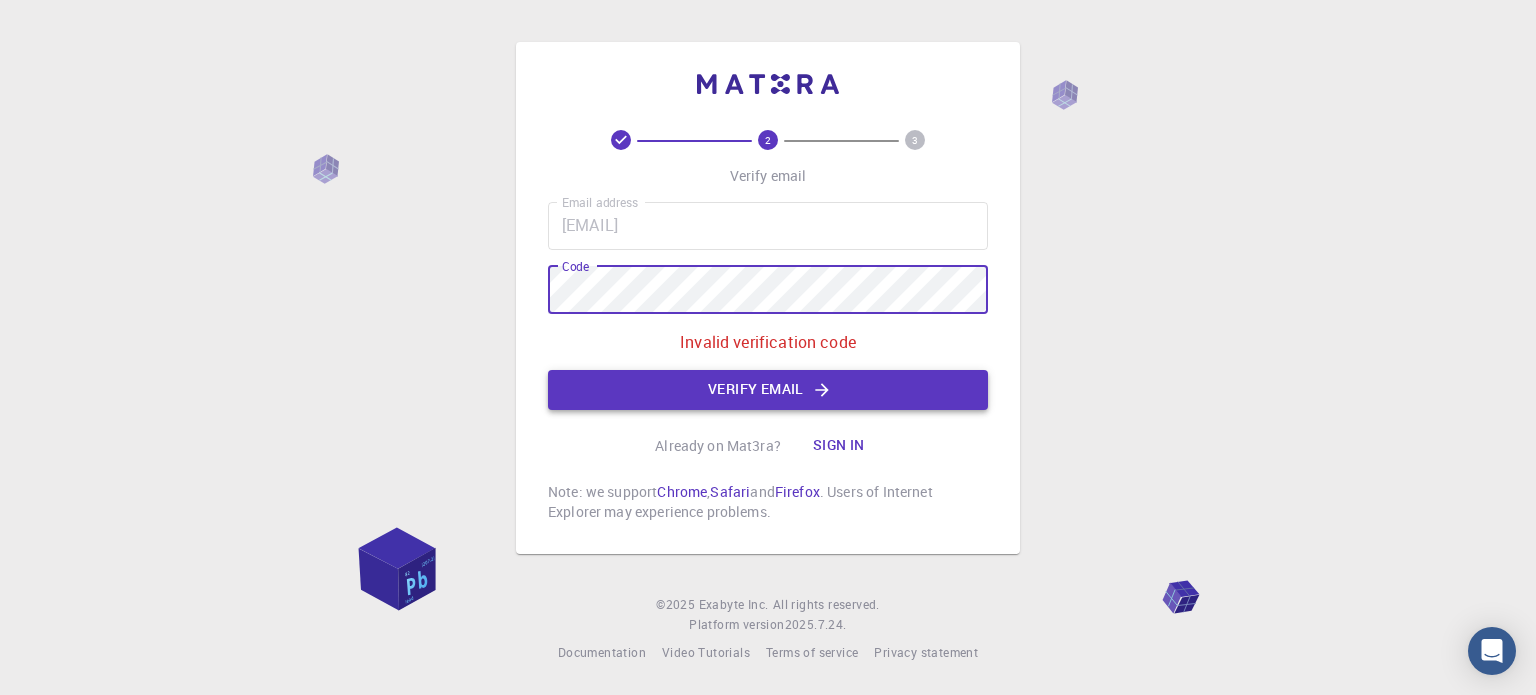 click on "Verify email" at bounding box center [768, 390] 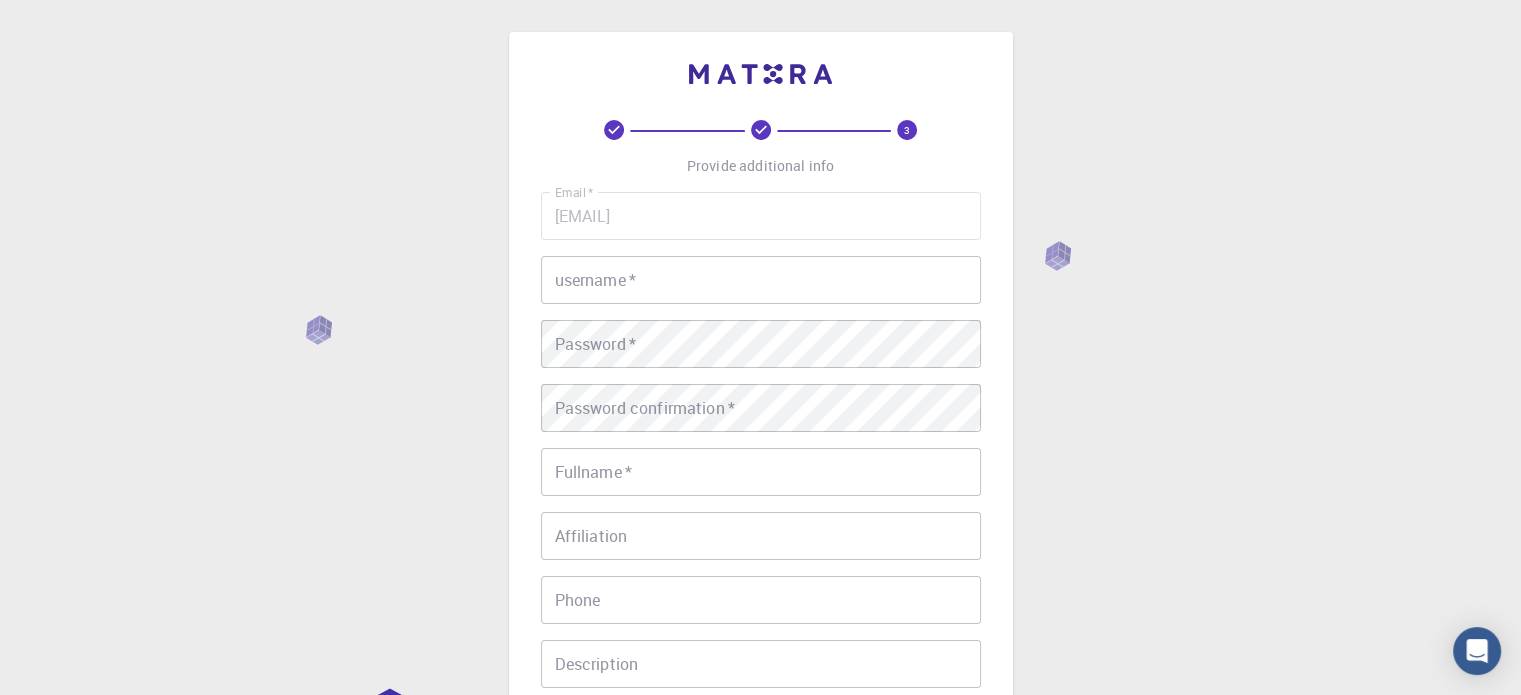 click on "username   *" at bounding box center [761, 280] 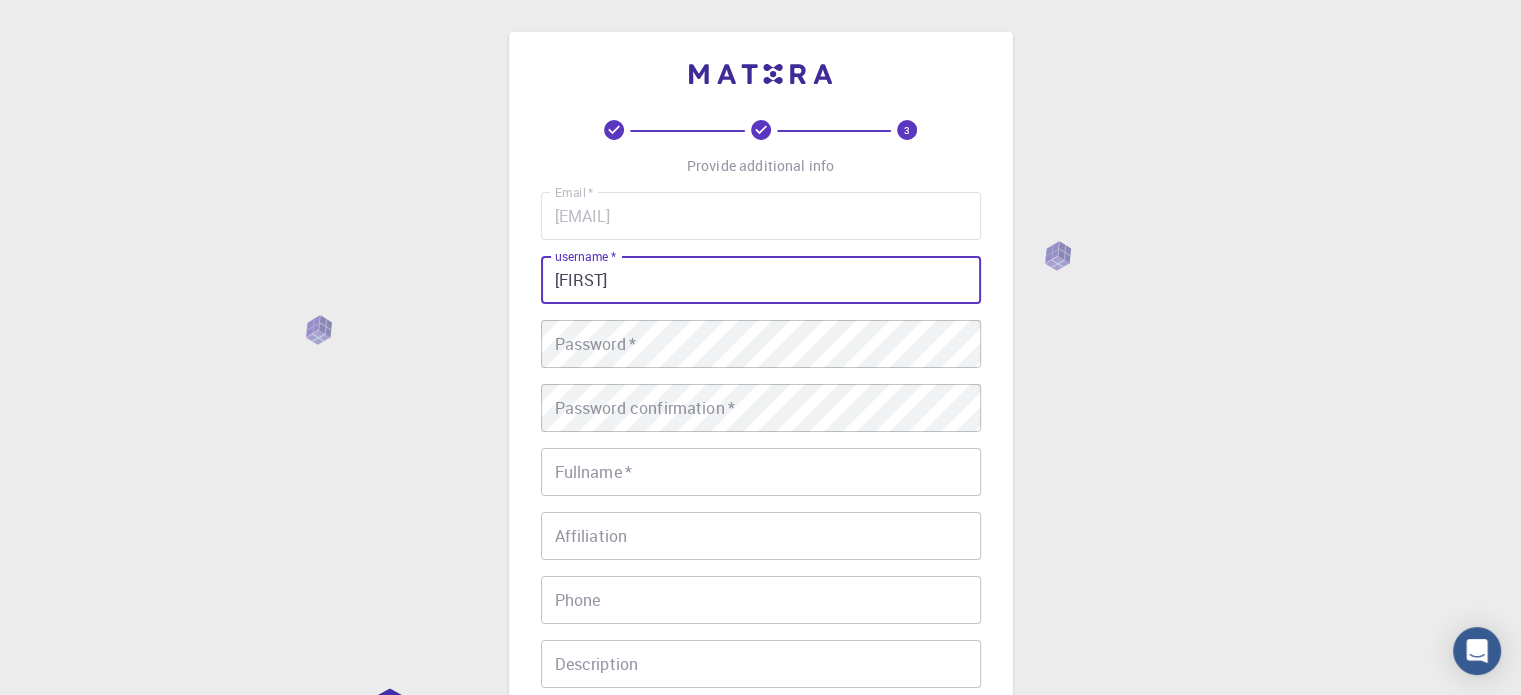 type on "[FIRST]" 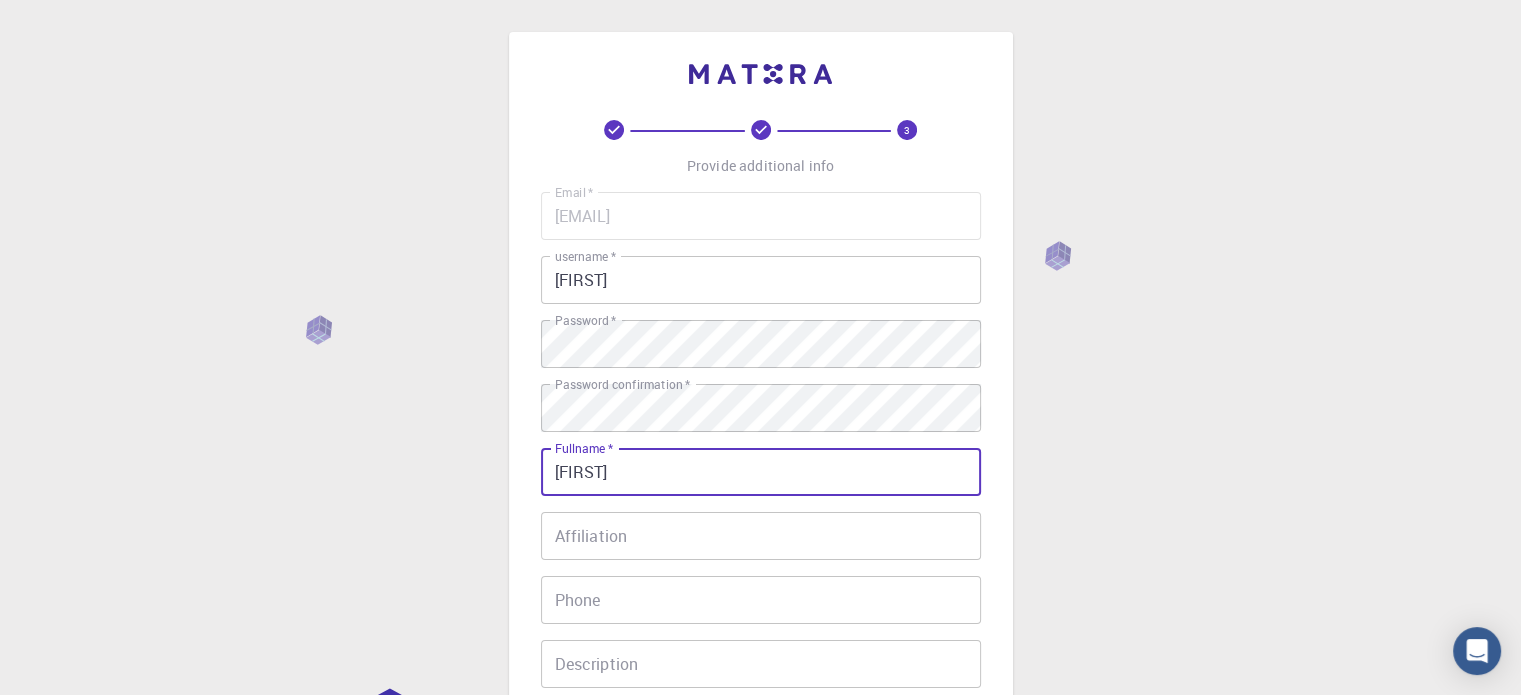 type on "[FIRST]" 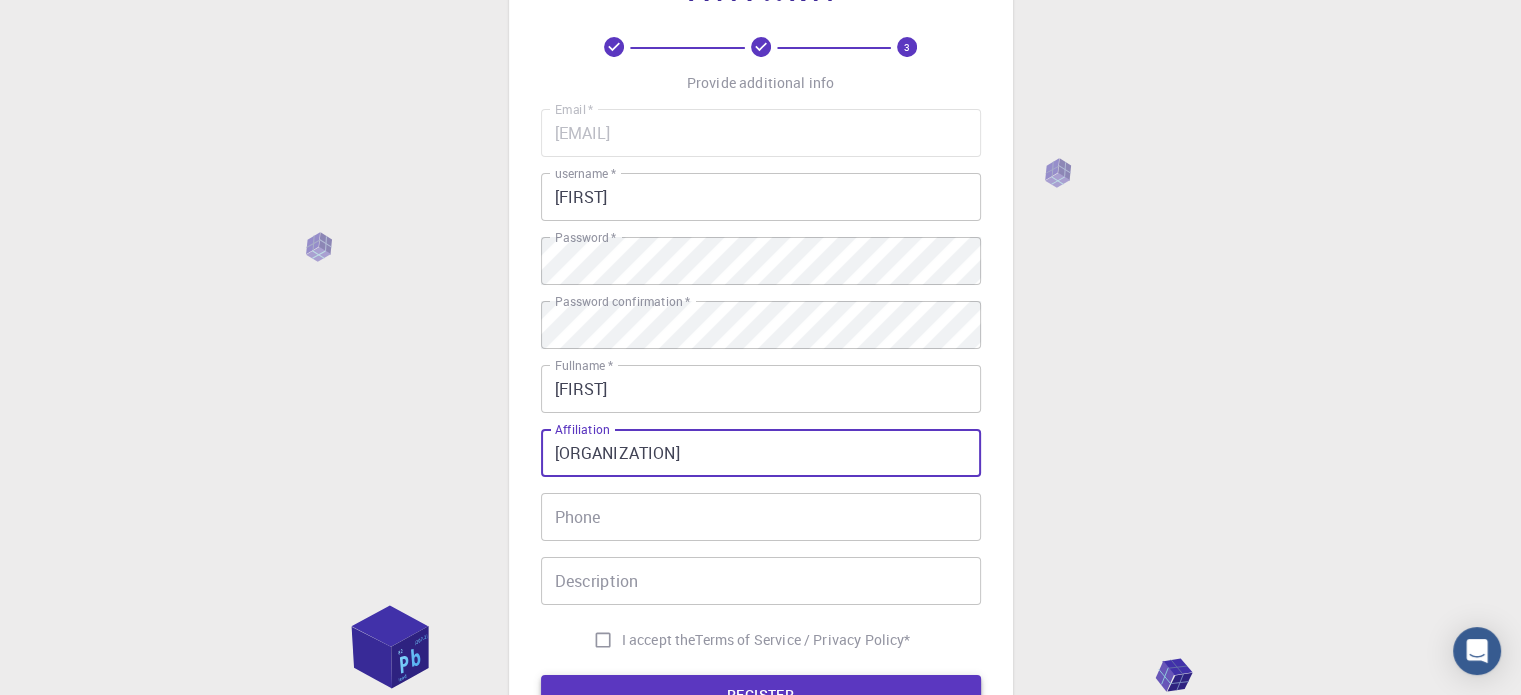 scroll, scrollTop: 200, scrollLeft: 0, axis: vertical 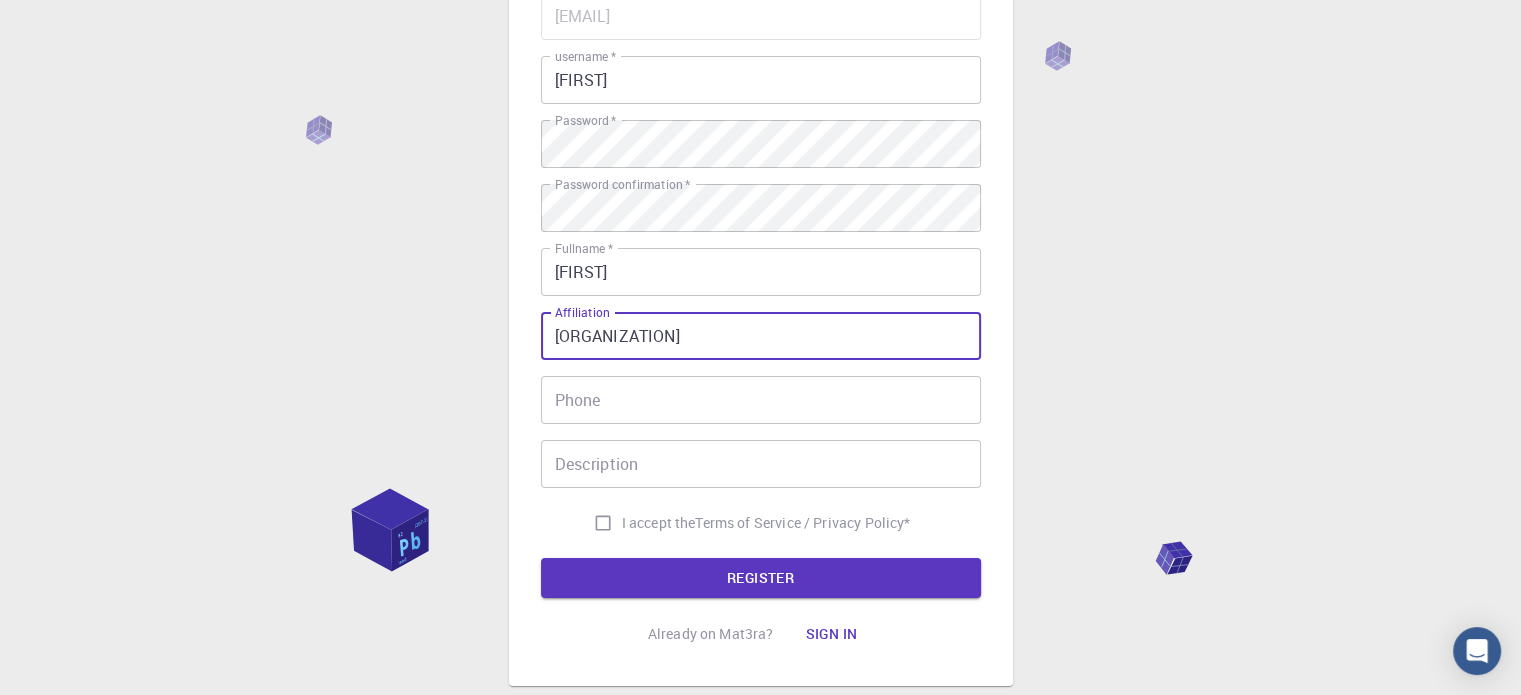type on "[ORGANIZATION]" 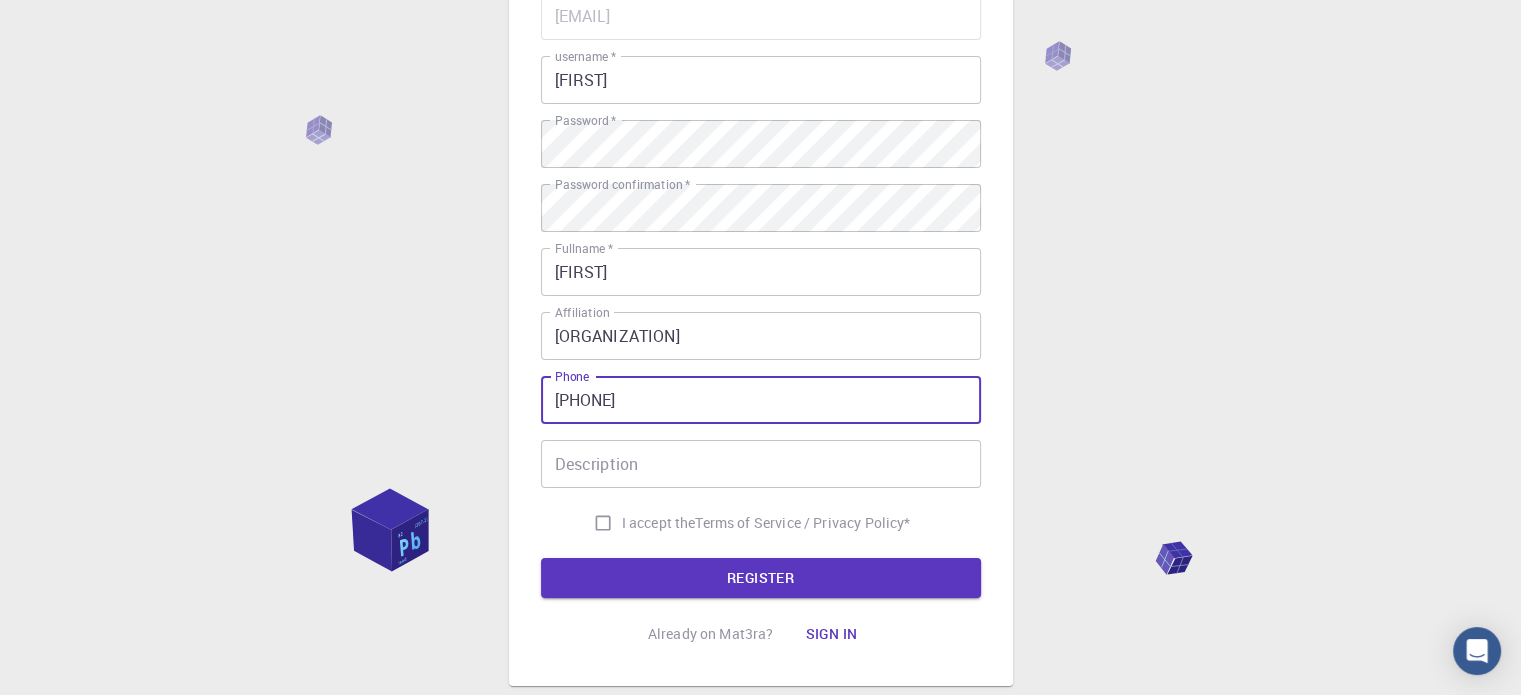type on "[PHONE]" 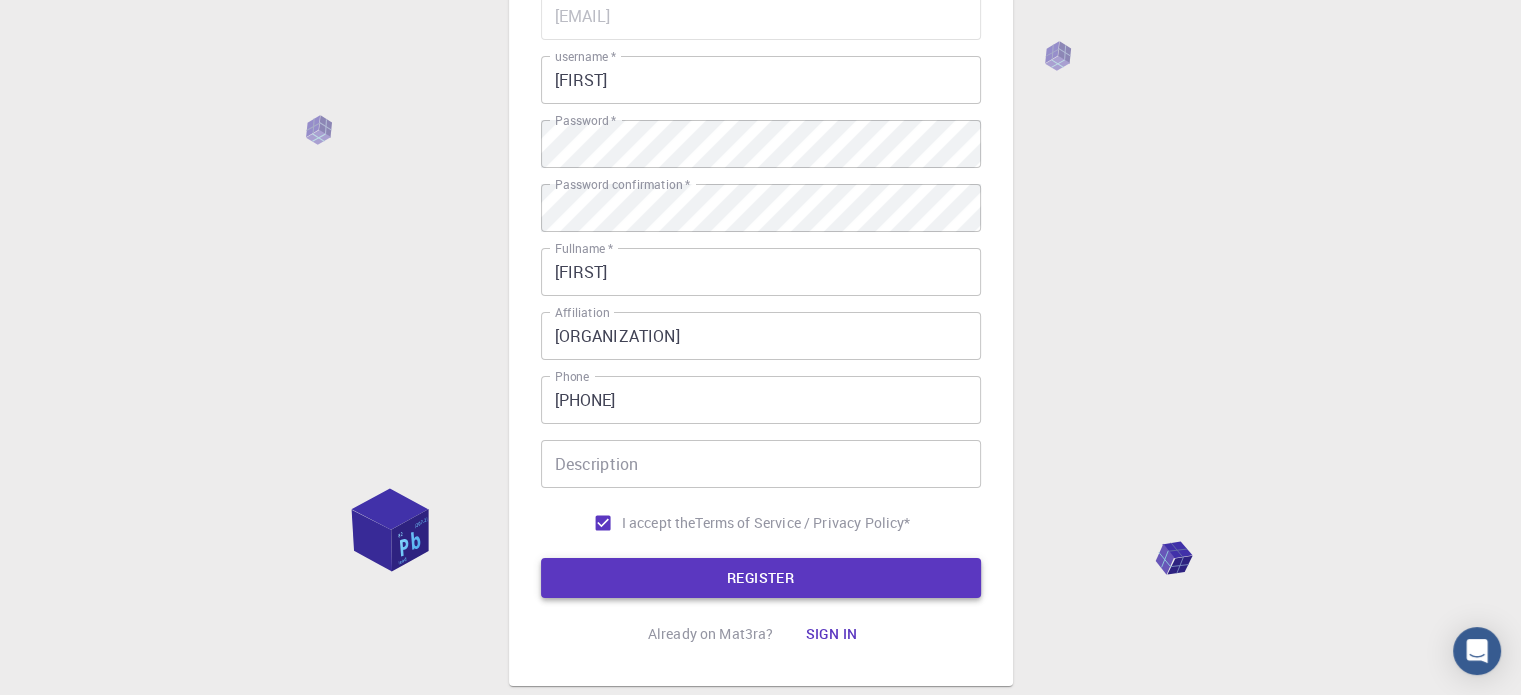 click on "REGISTER" at bounding box center [761, 578] 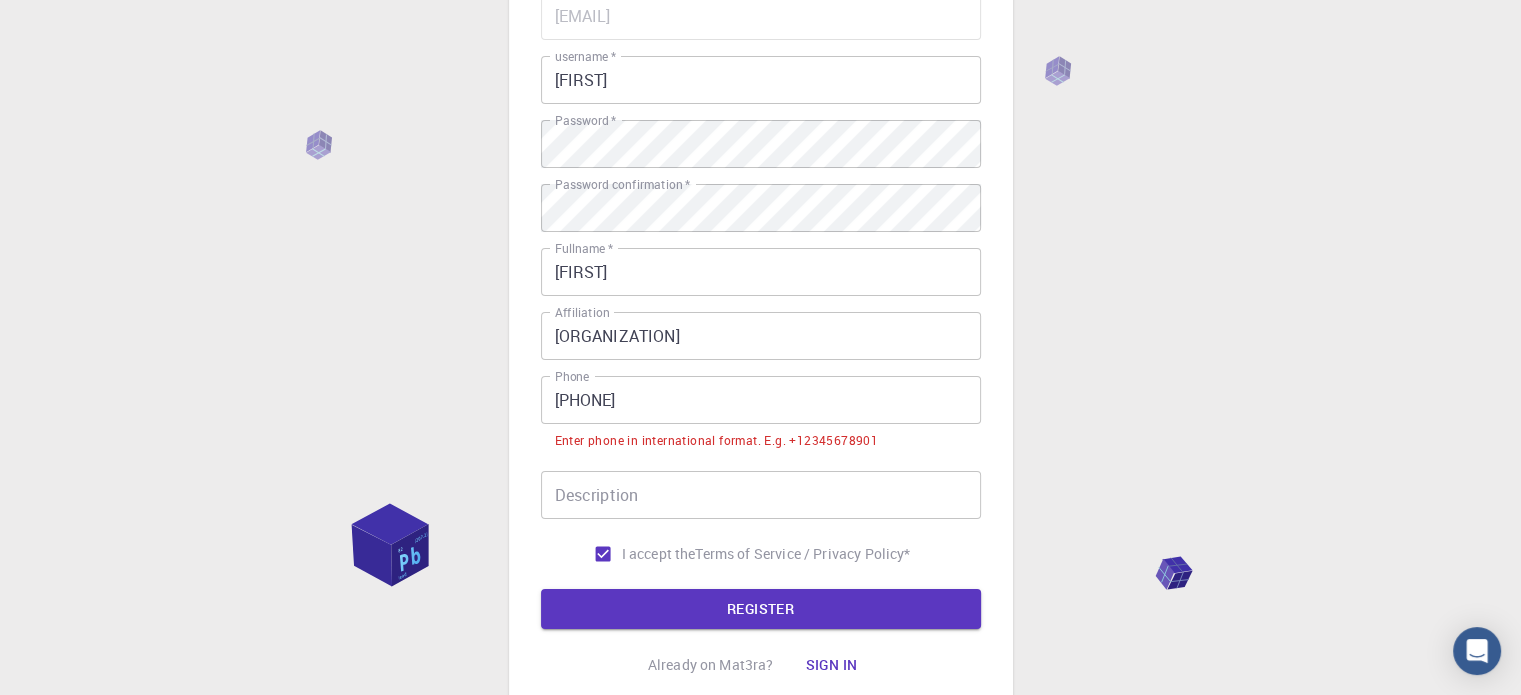 click on "[PHONE]" at bounding box center [761, 400] 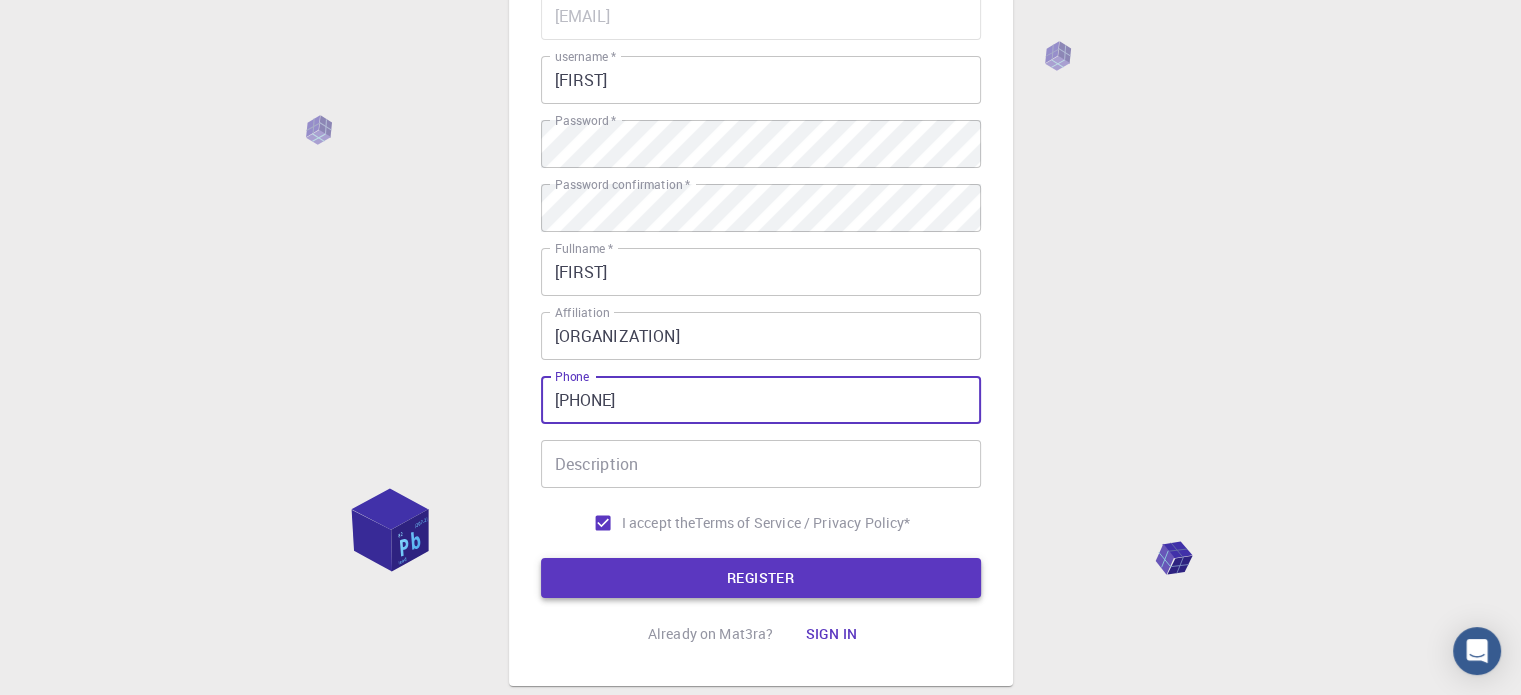 type on "[PHONE]" 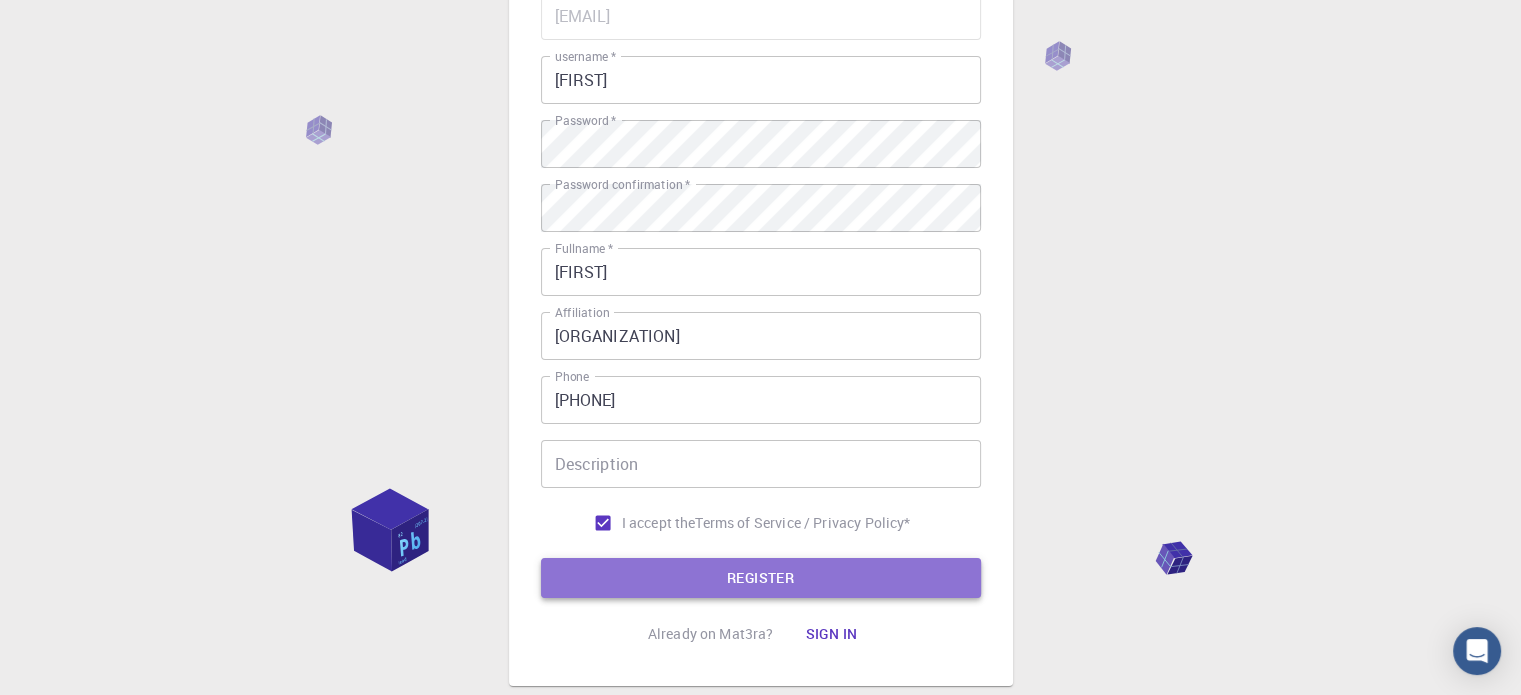click on "REGISTER" at bounding box center [761, 578] 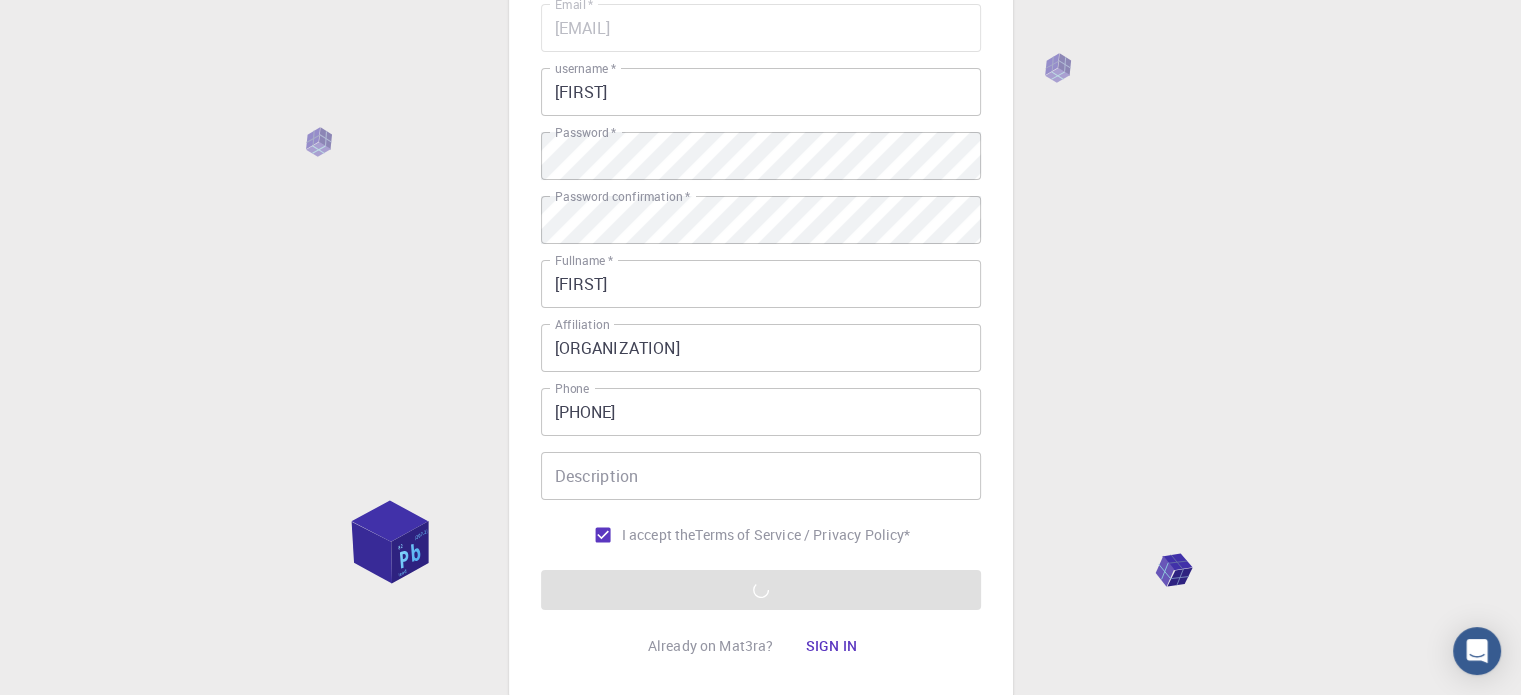 scroll, scrollTop: 322, scrollLeft: 0, axis: vertical 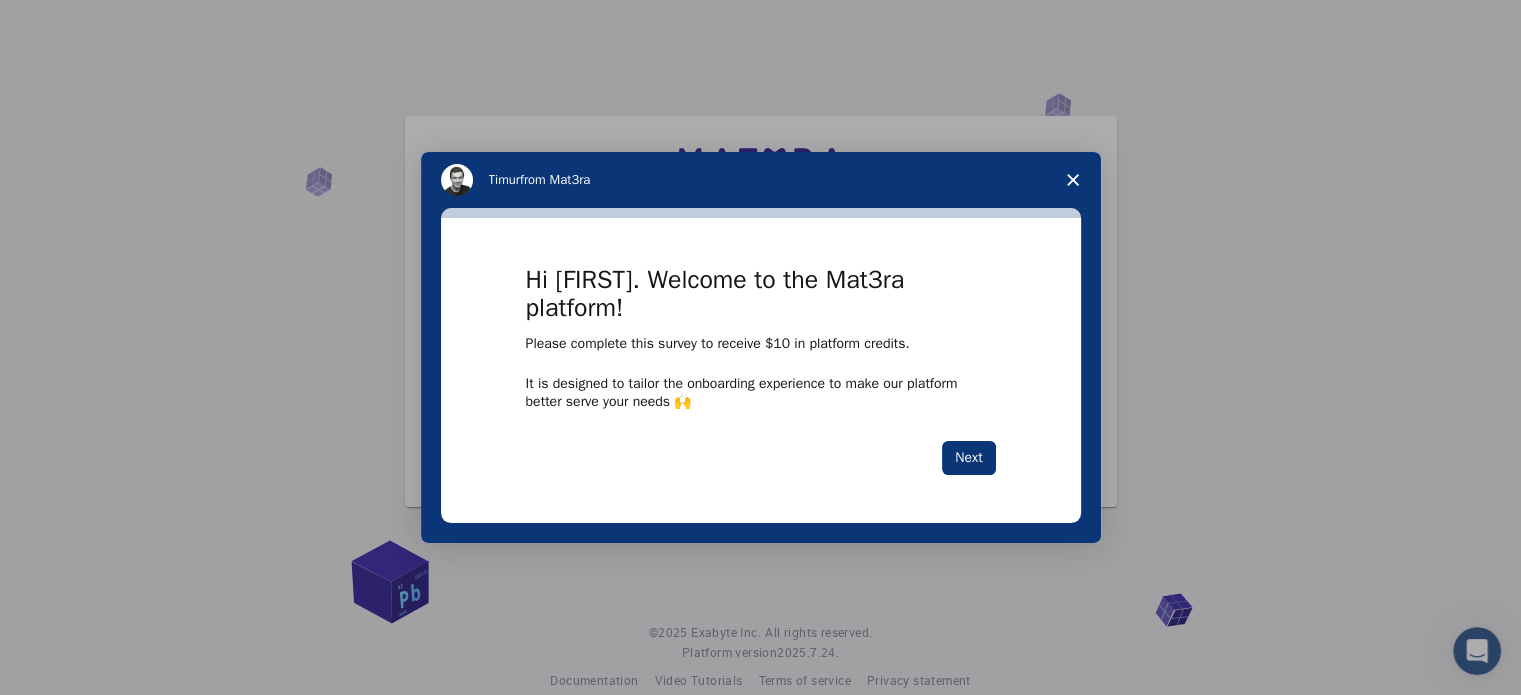 click at bounding box center [1073, 180] 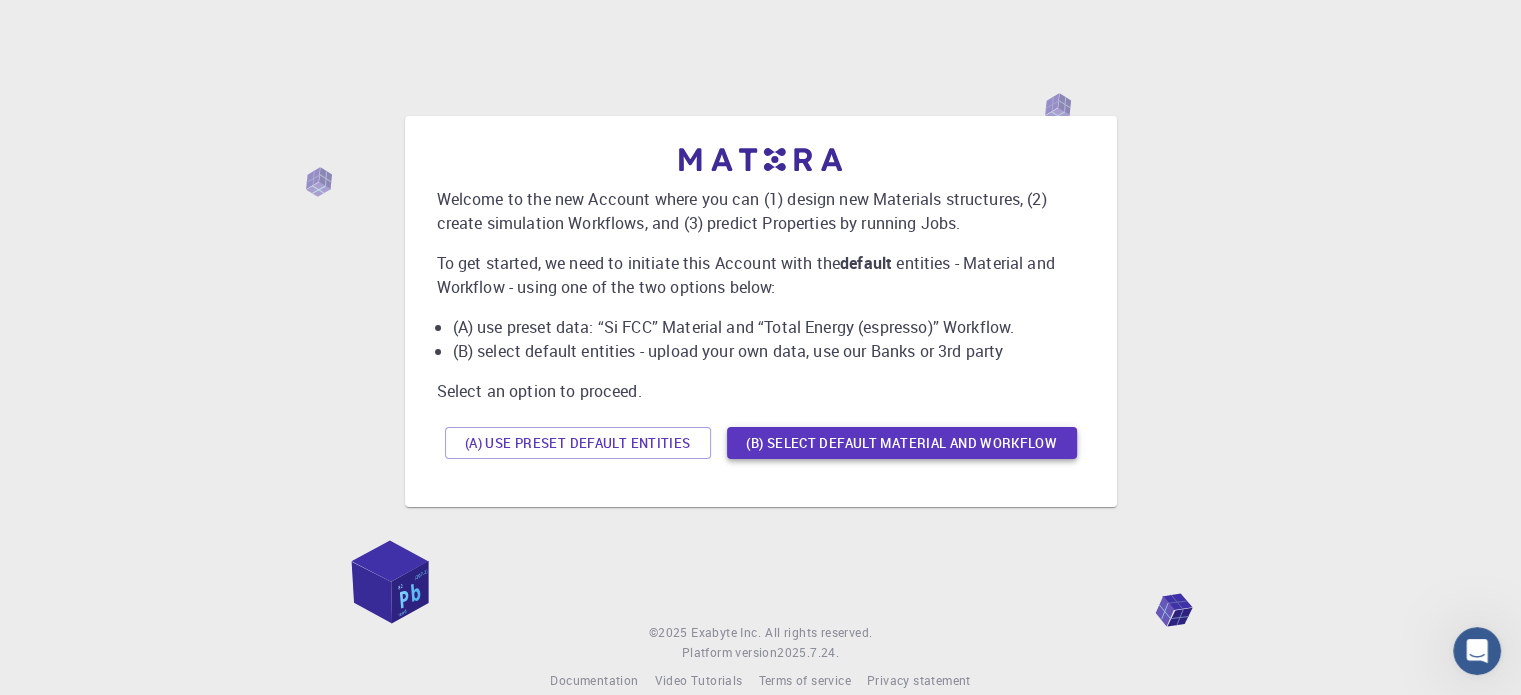 click on "(B) Select default material and workflow" at bounding box center [902, 443] 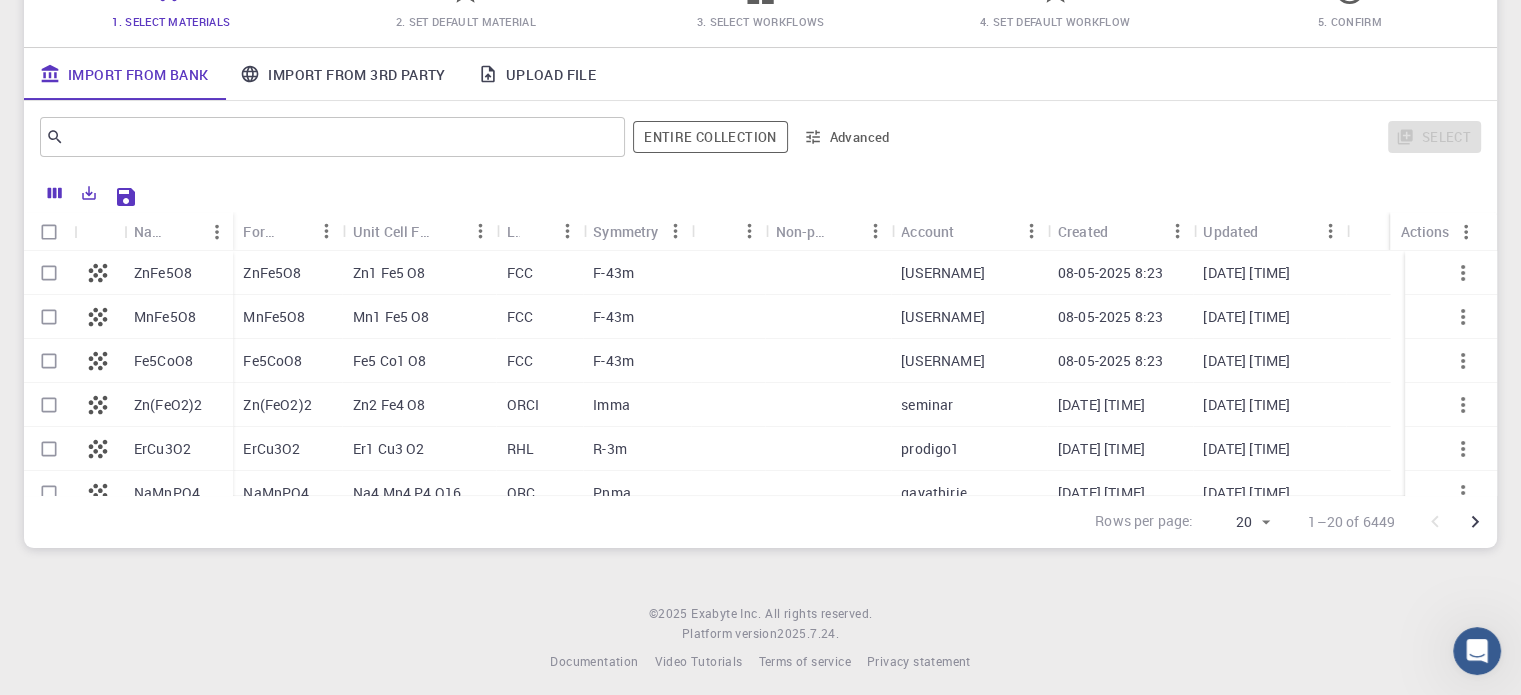 scroll, scrollTop: 112, scrollLeft: 0, axis: vertical 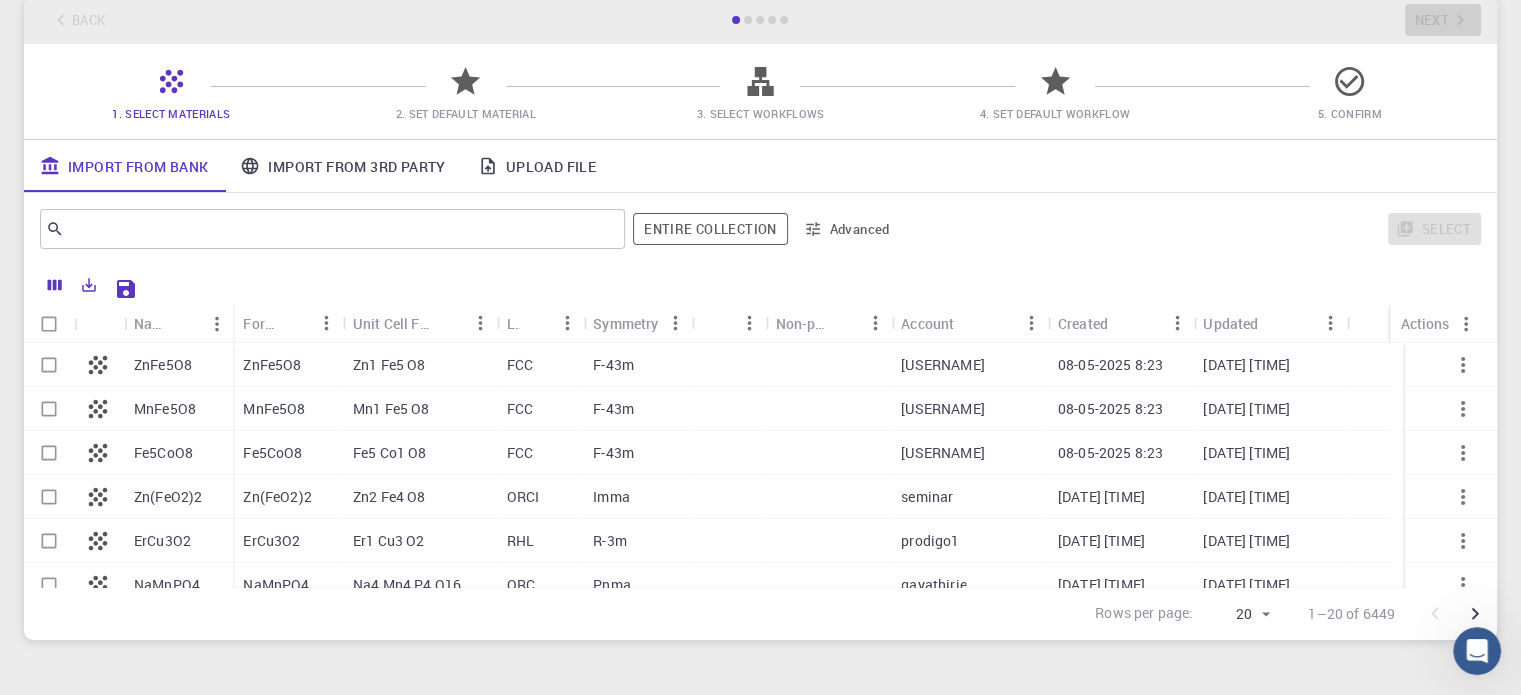 click on "Upload File" at bounding box center [537, 166] 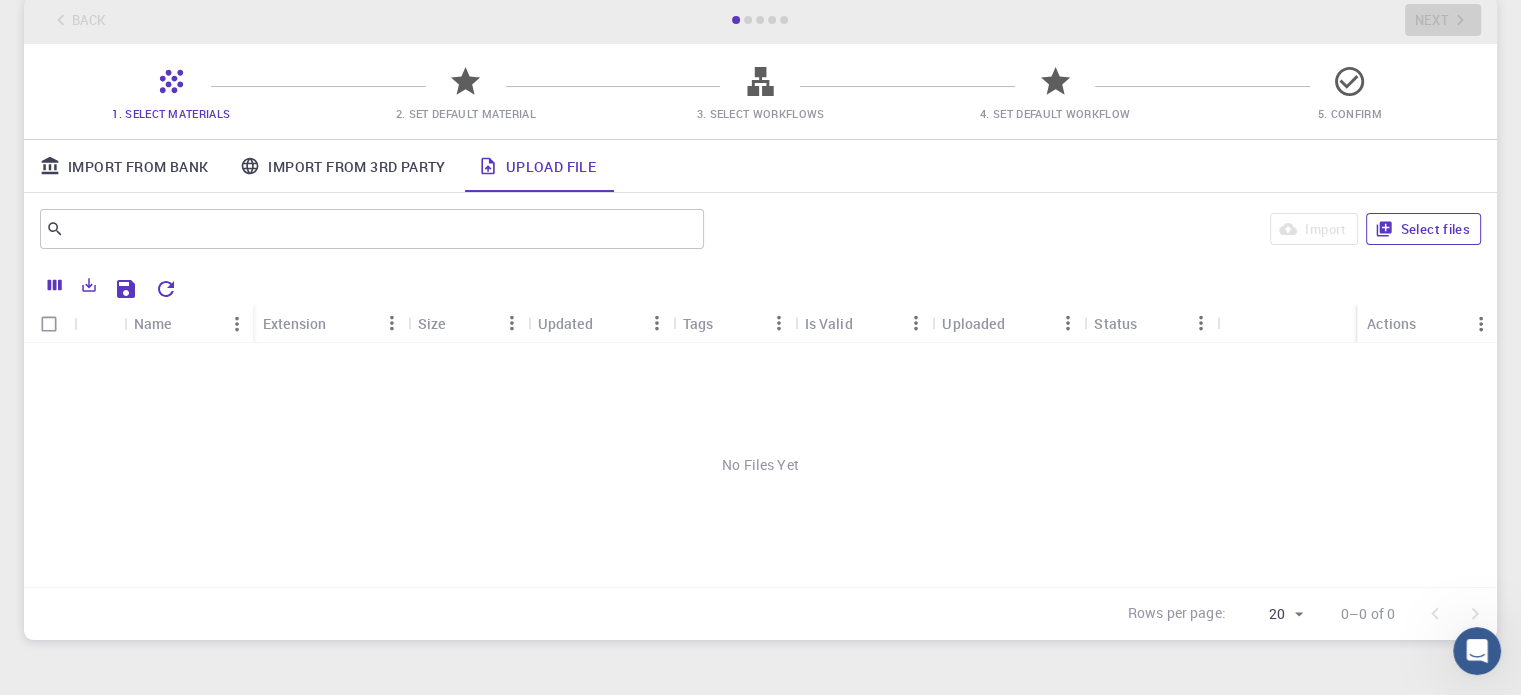 click on "Select files" at bounding box center [1423, 229] 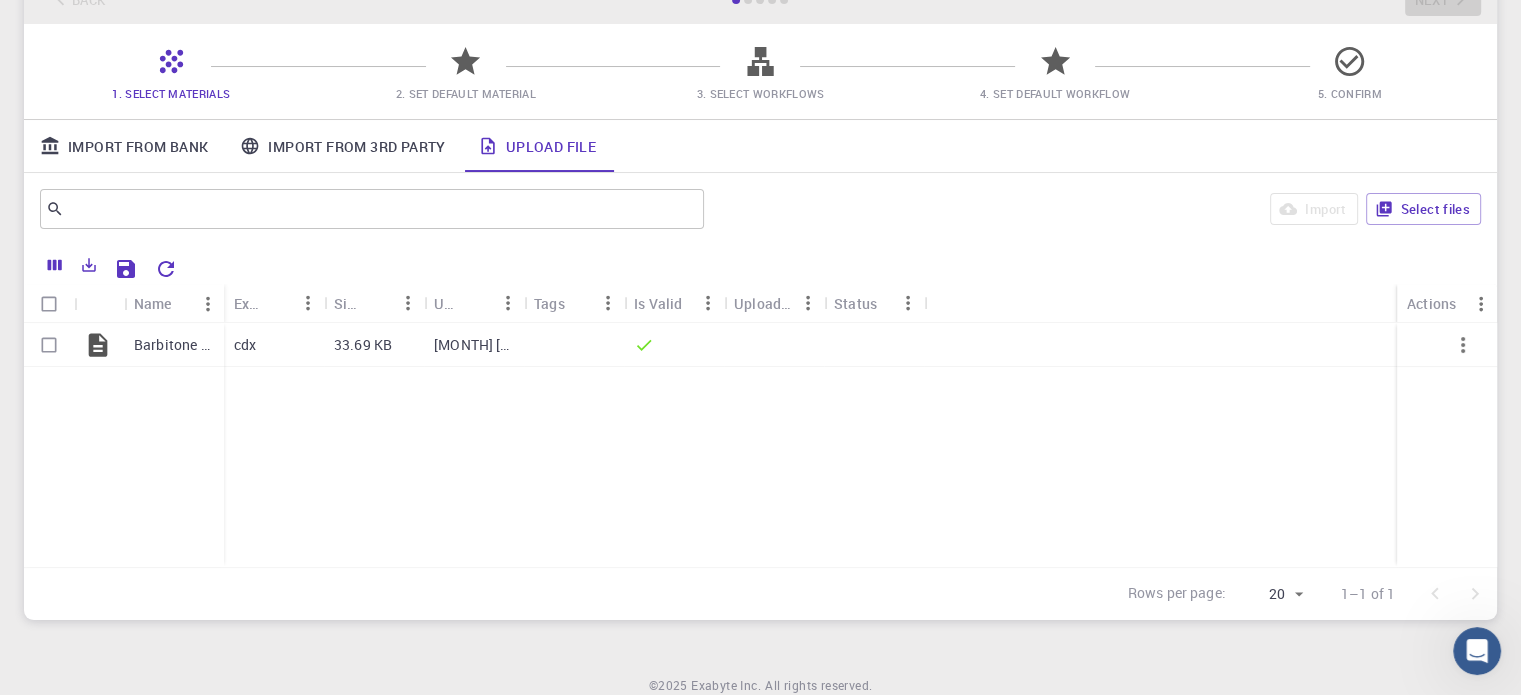 scroll, scrollTop: 12, scrollLeft: 0, axis: vertical 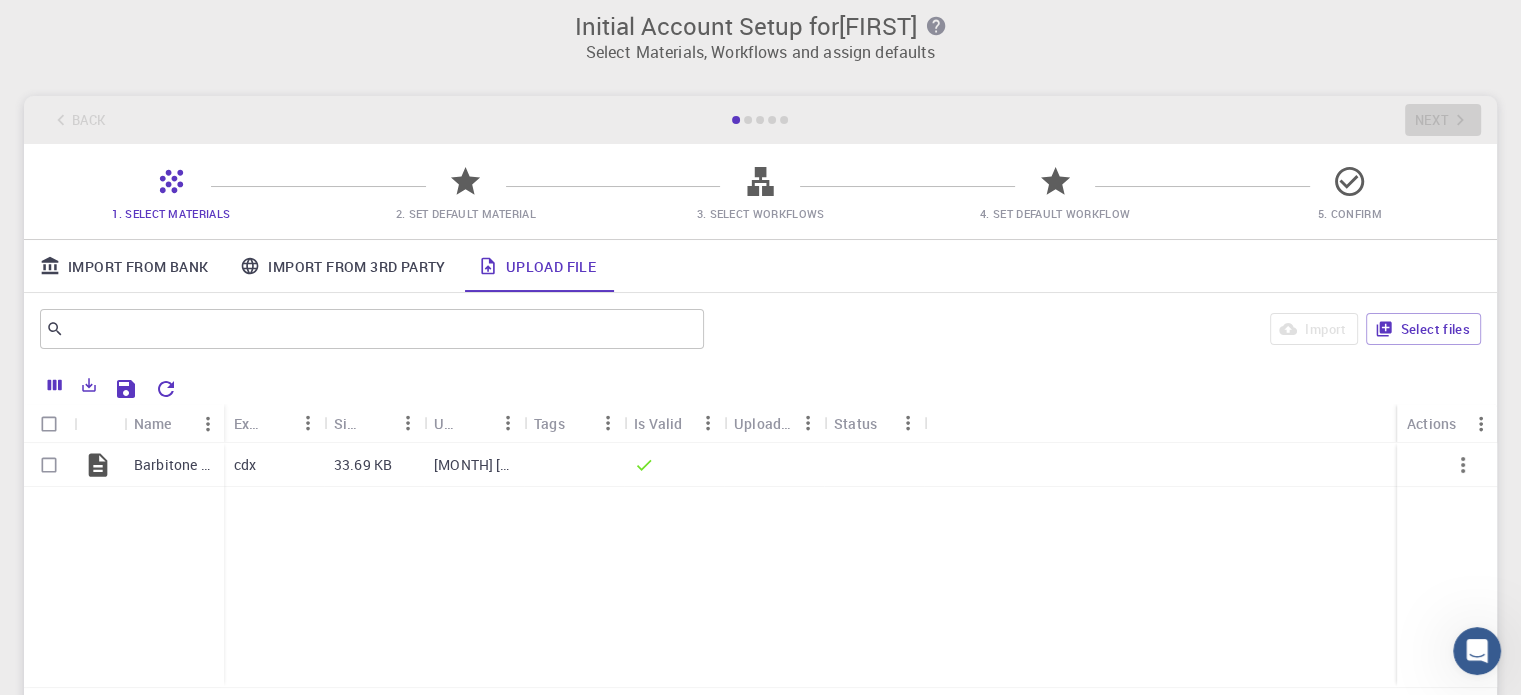 click on "Actions" at bounding box center (1431, 423) 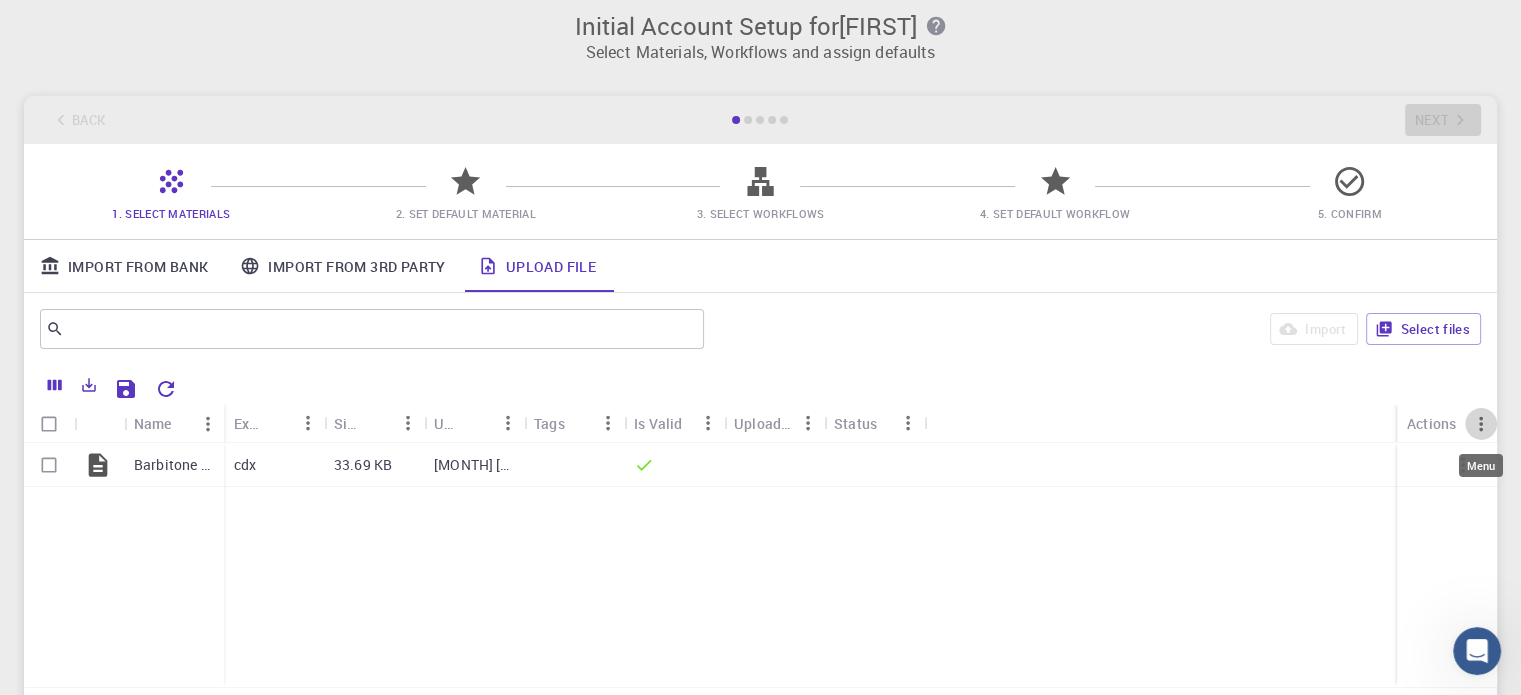 click 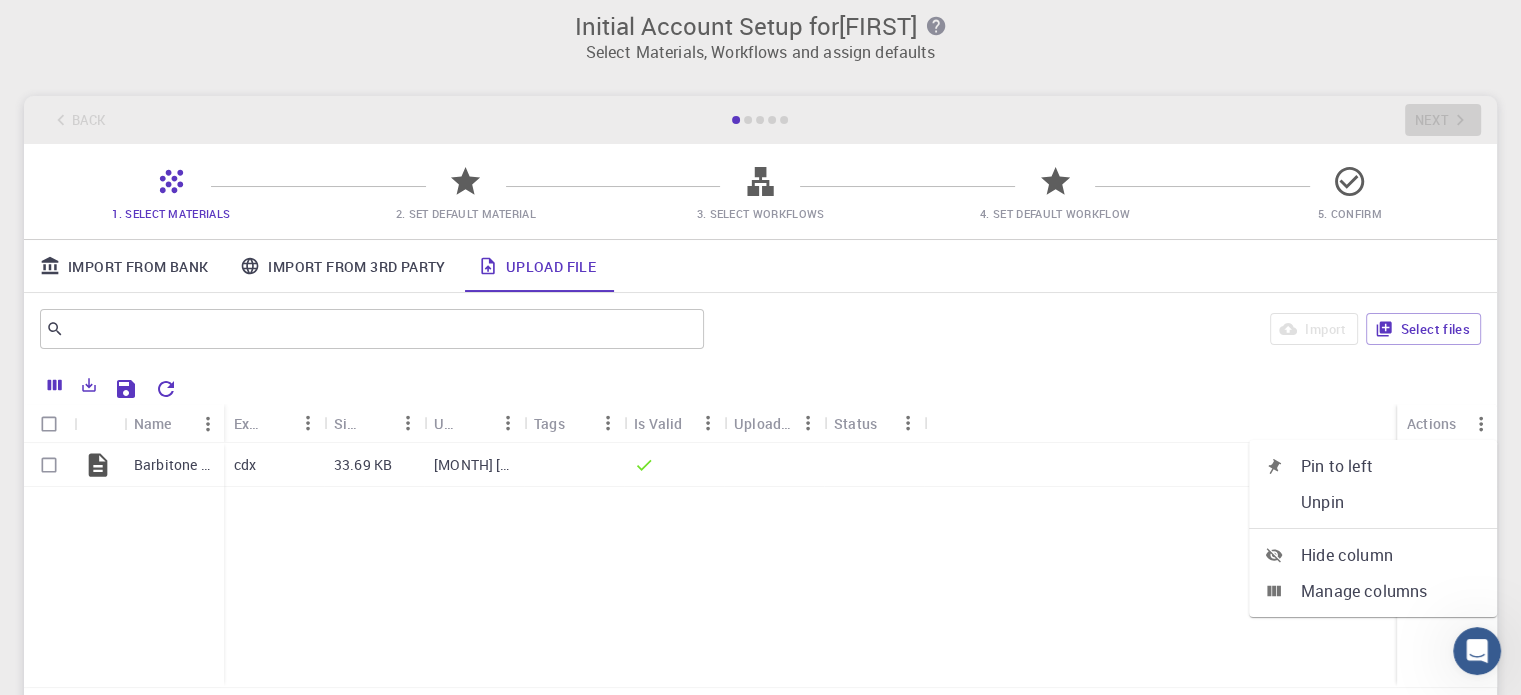 click on "Barbitone Structures.cdx cdx 33.69 KB [MONTH] [DATE], [YEAR], [TIME] [AMPM]" at bounding box center (760, 565) 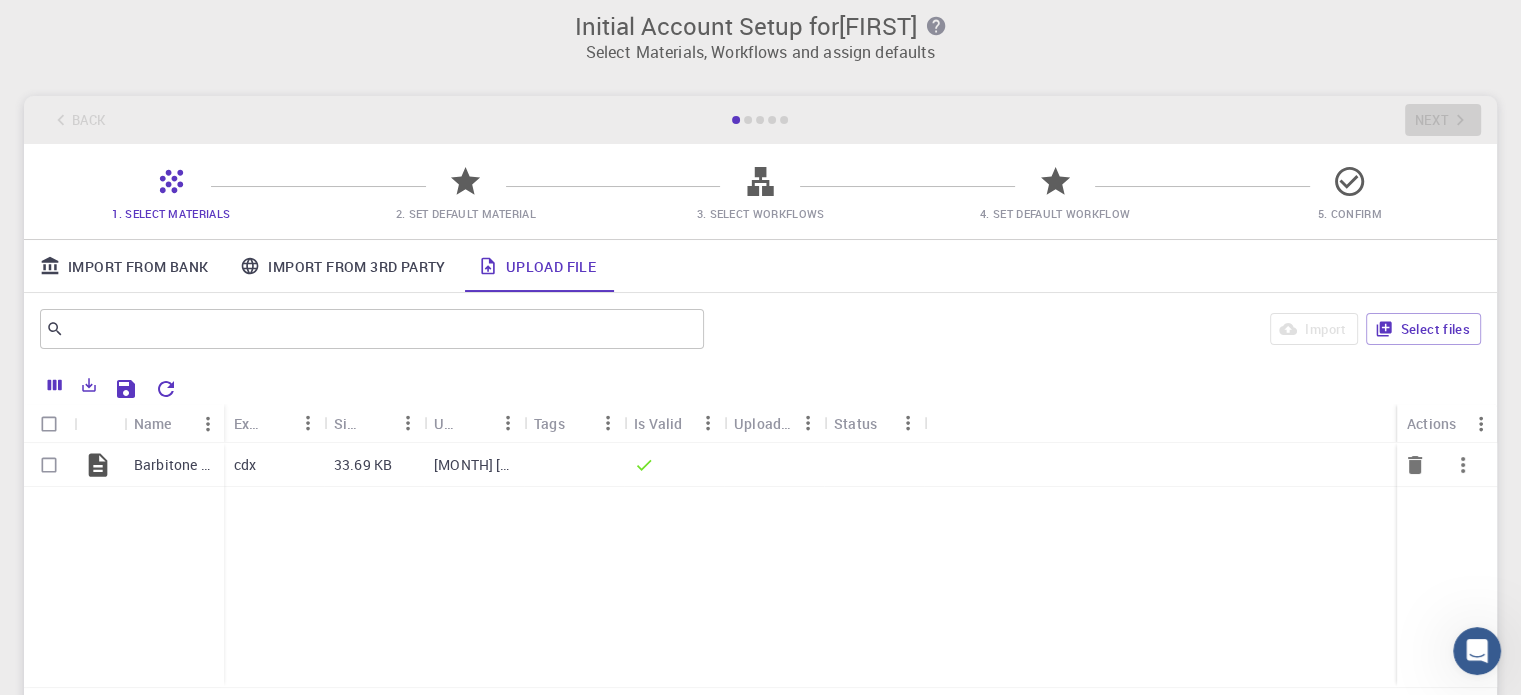 click at bounding box center [49, 465] 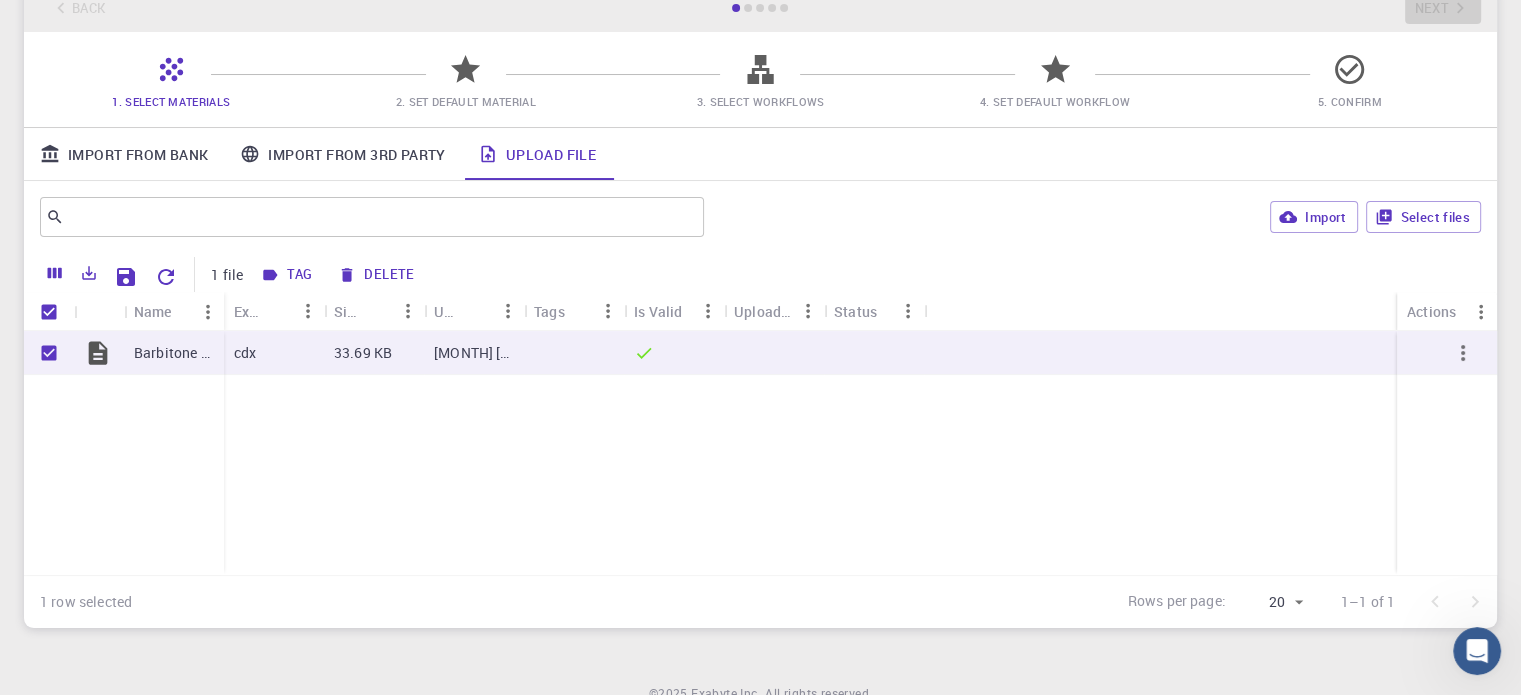 scroll, scrollTop: 0, scrollLeft: 0, axis: both 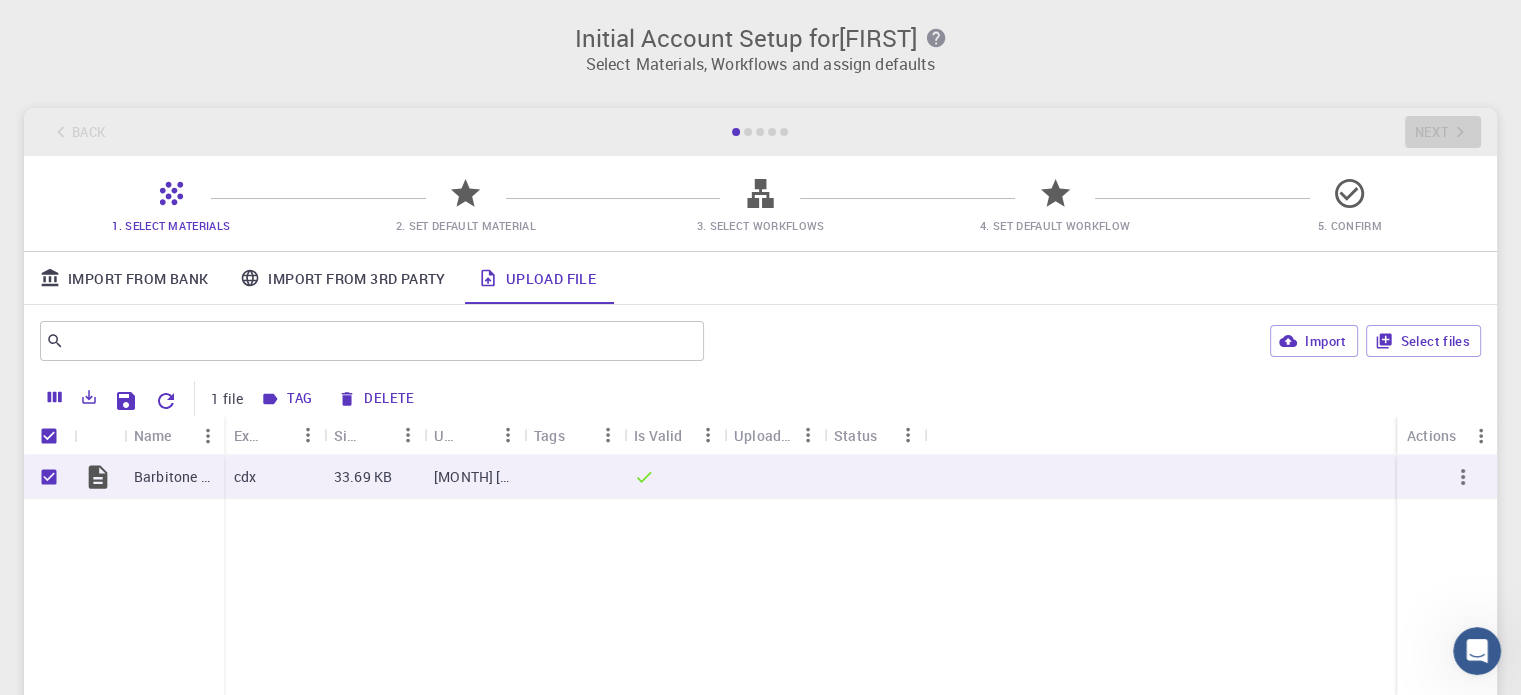click 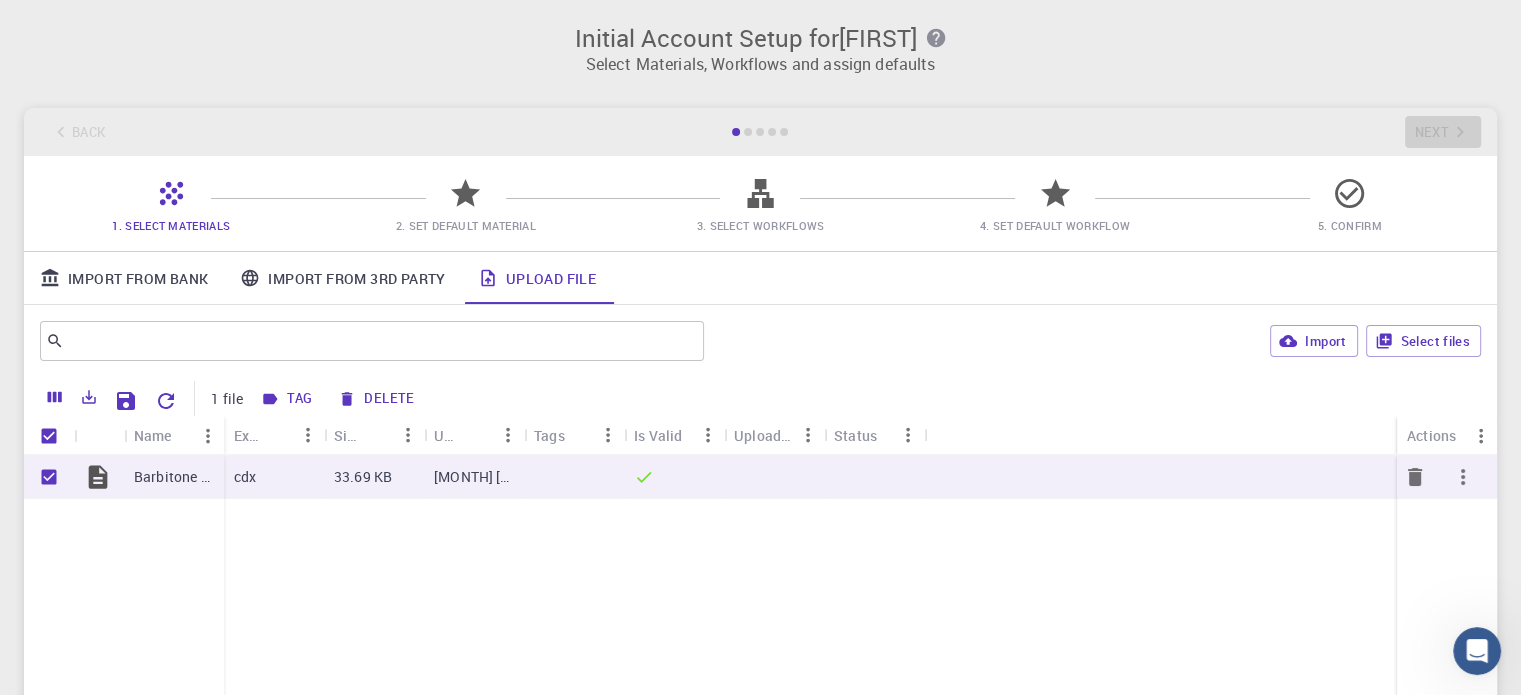 click 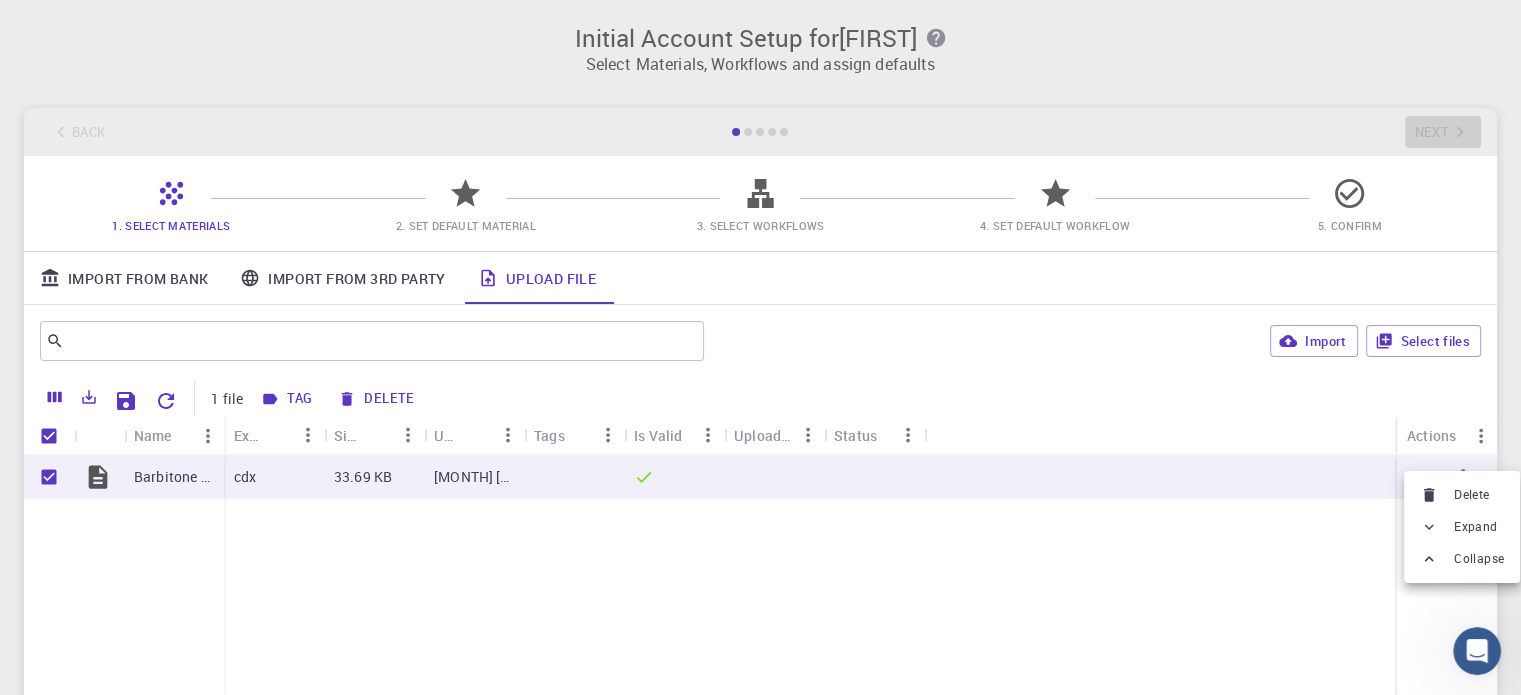 click at bounding box center [760, 347] 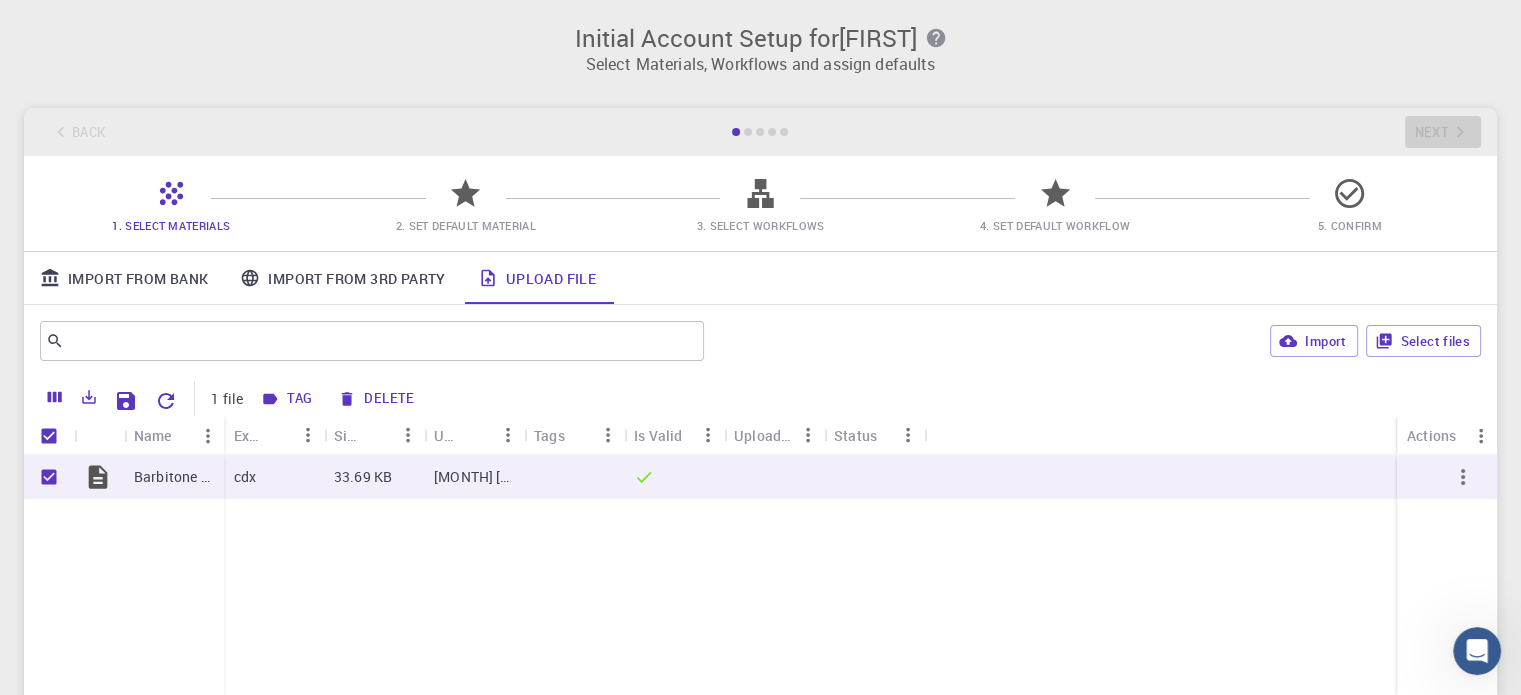click on "Barbitone Structures.cdx cdx 33.69 KB [MONTH] [DATE], [YEAR], [TIME] [AMPM]" at bounding box center [760, 577] 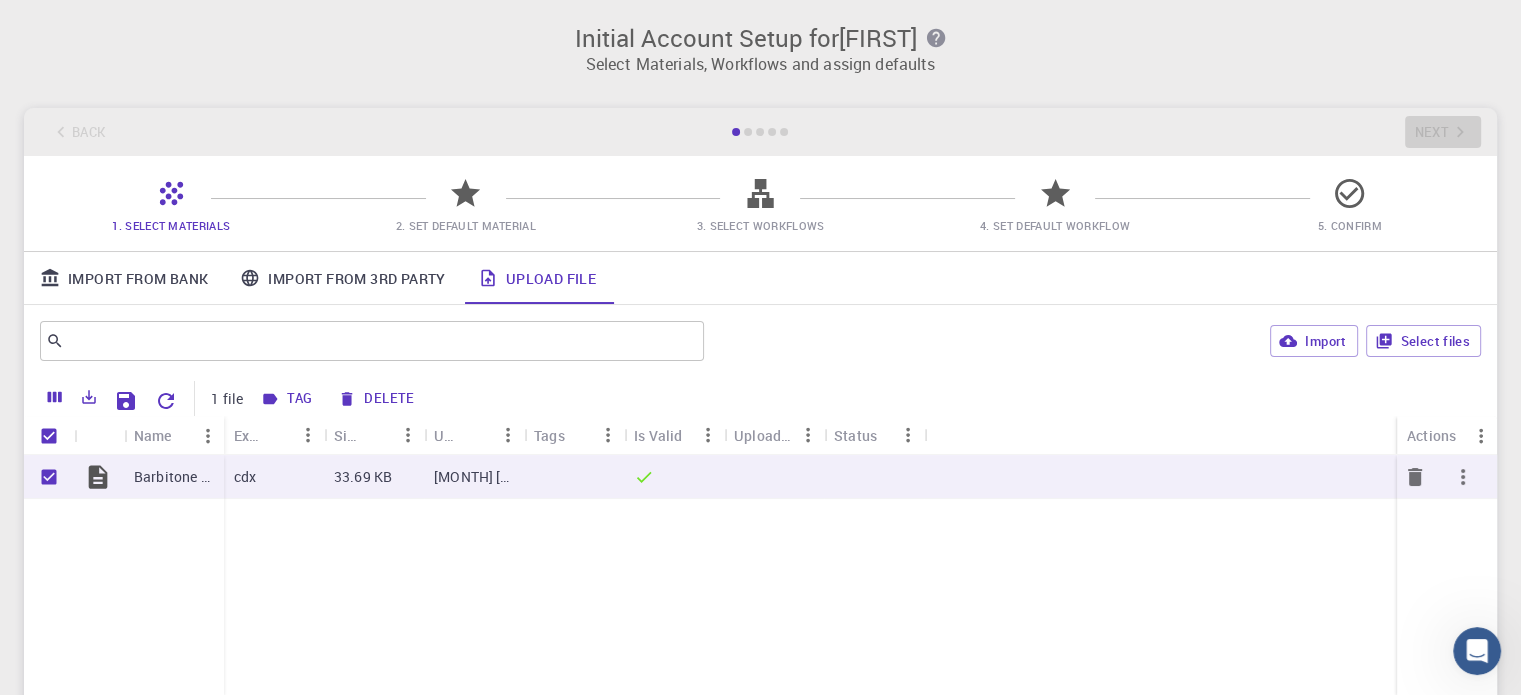 click at bounding box center [49, 477] 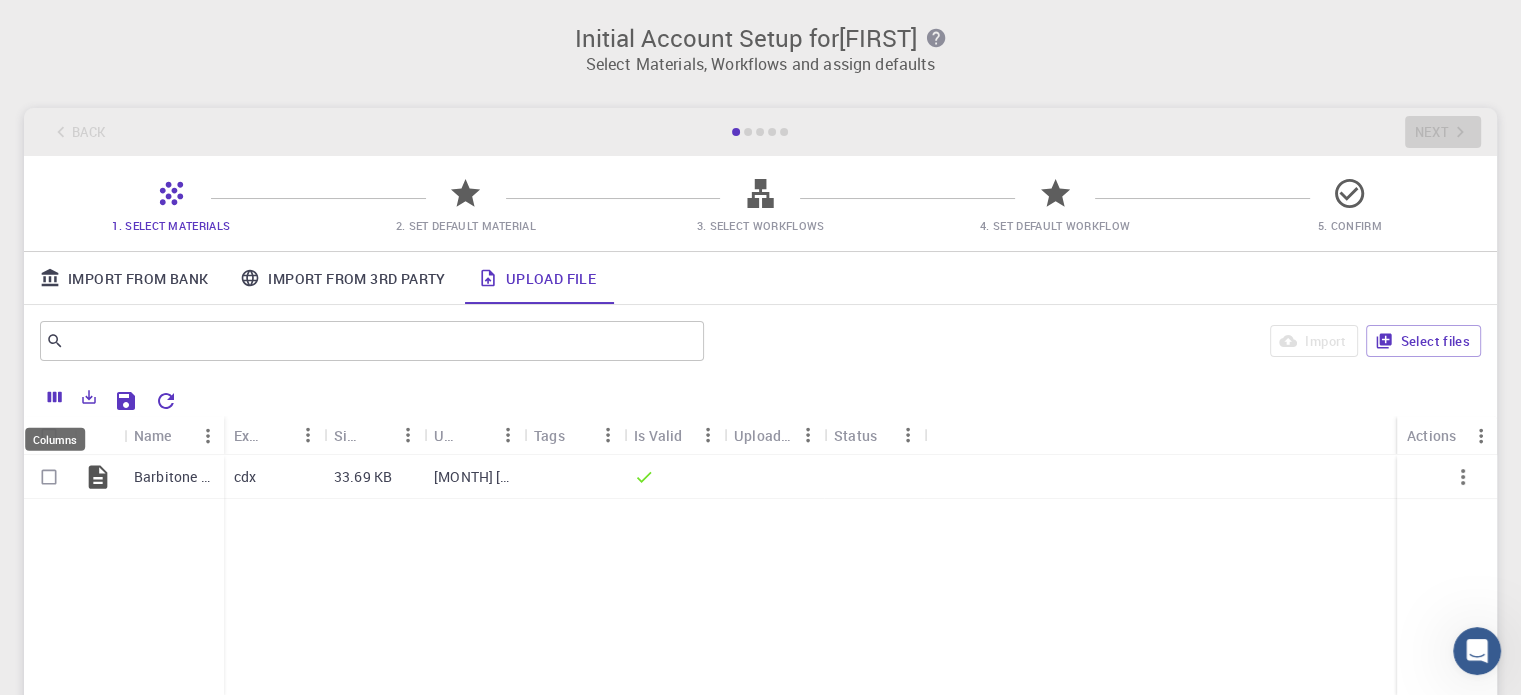 click at bounding box center [55, 397] 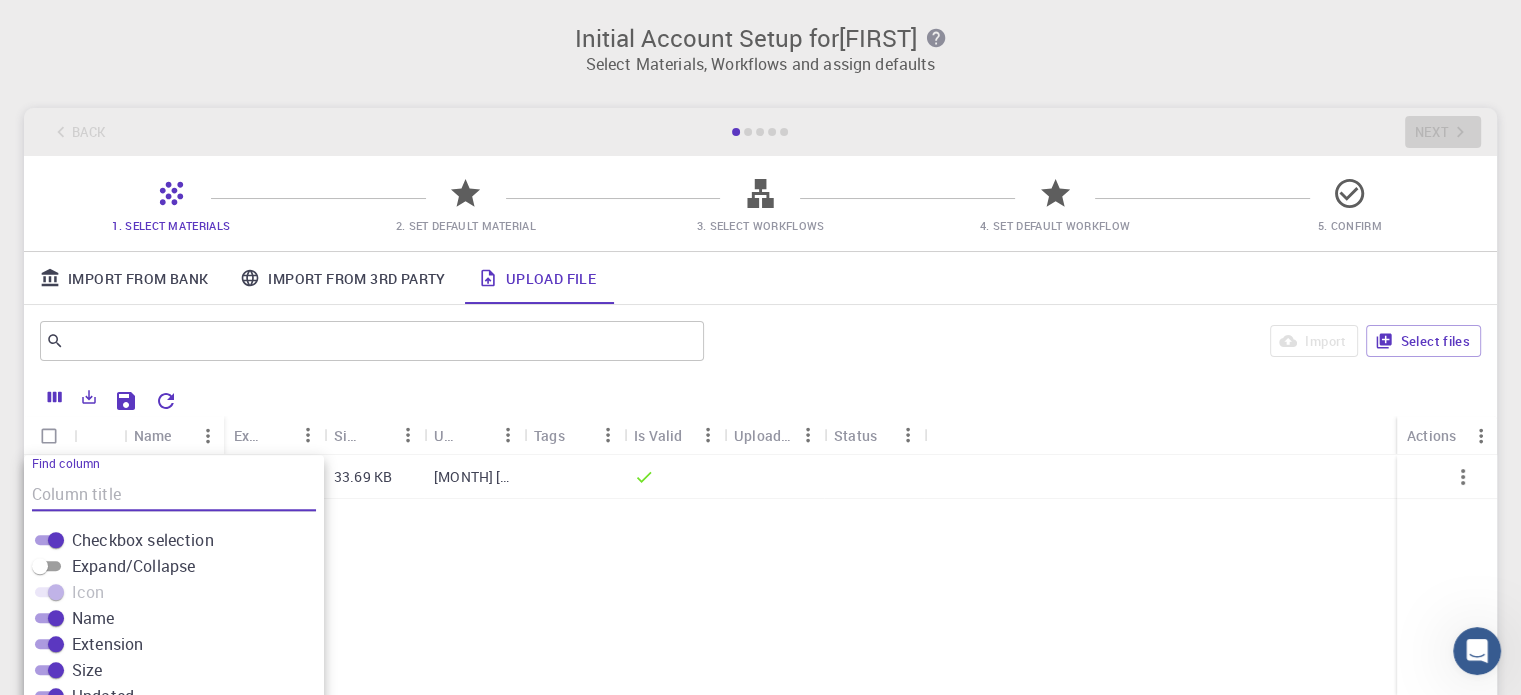 scroll, scrollTop: 200, scrollLeft: 0, axis: vertical 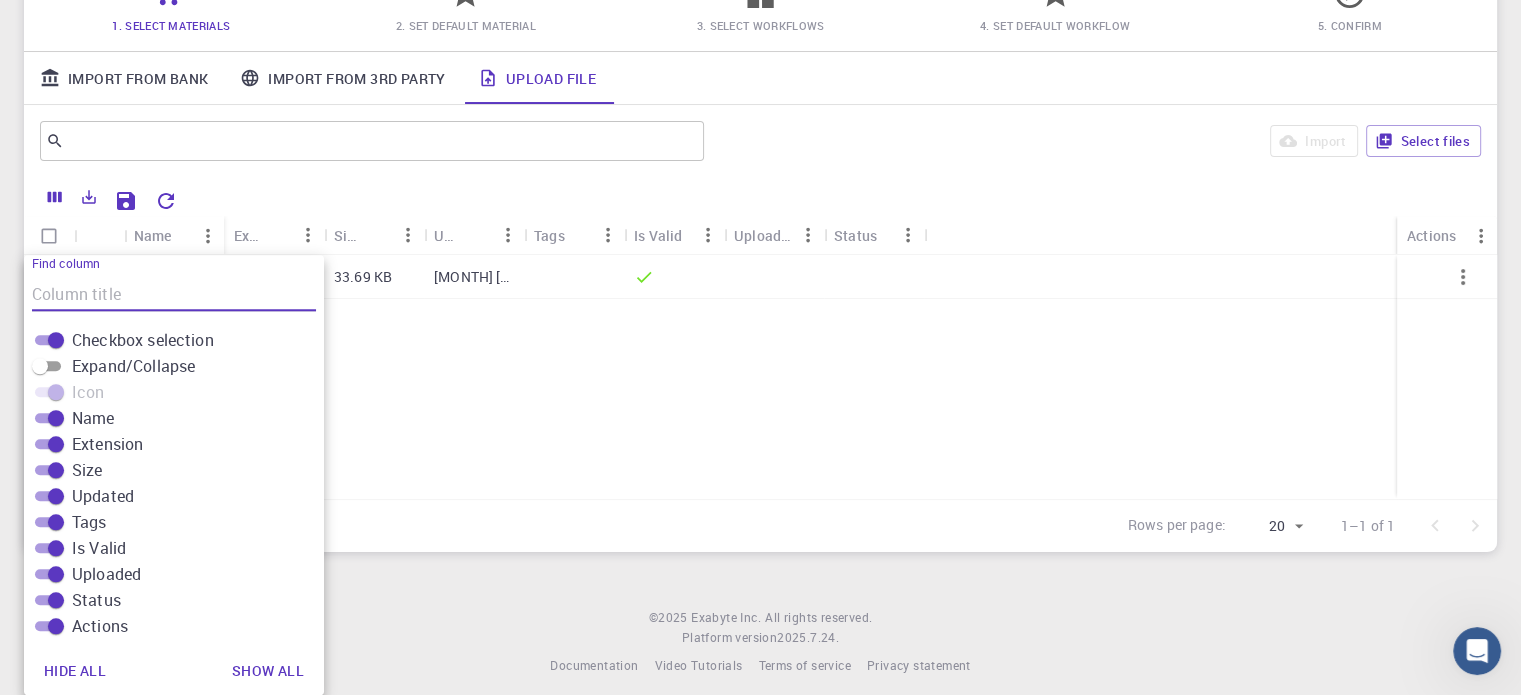 click on "Barbitone Structures.cdx cdx 33.69 KB [MONTH] [DATE], [YEAR], [TIME] [AMPM]" at bounding box center (760, 377) 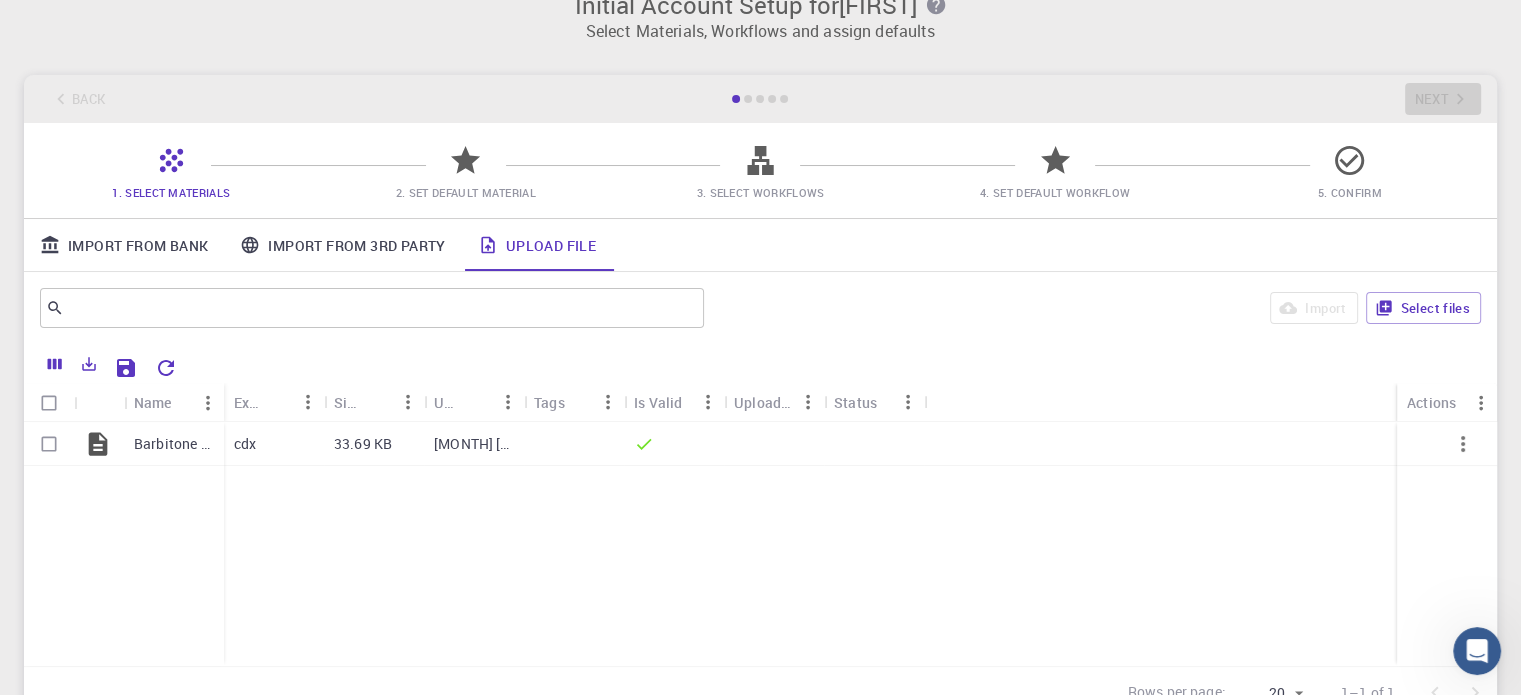 scroll, scrollTop: 0, scrollLeft: 0, axis: both 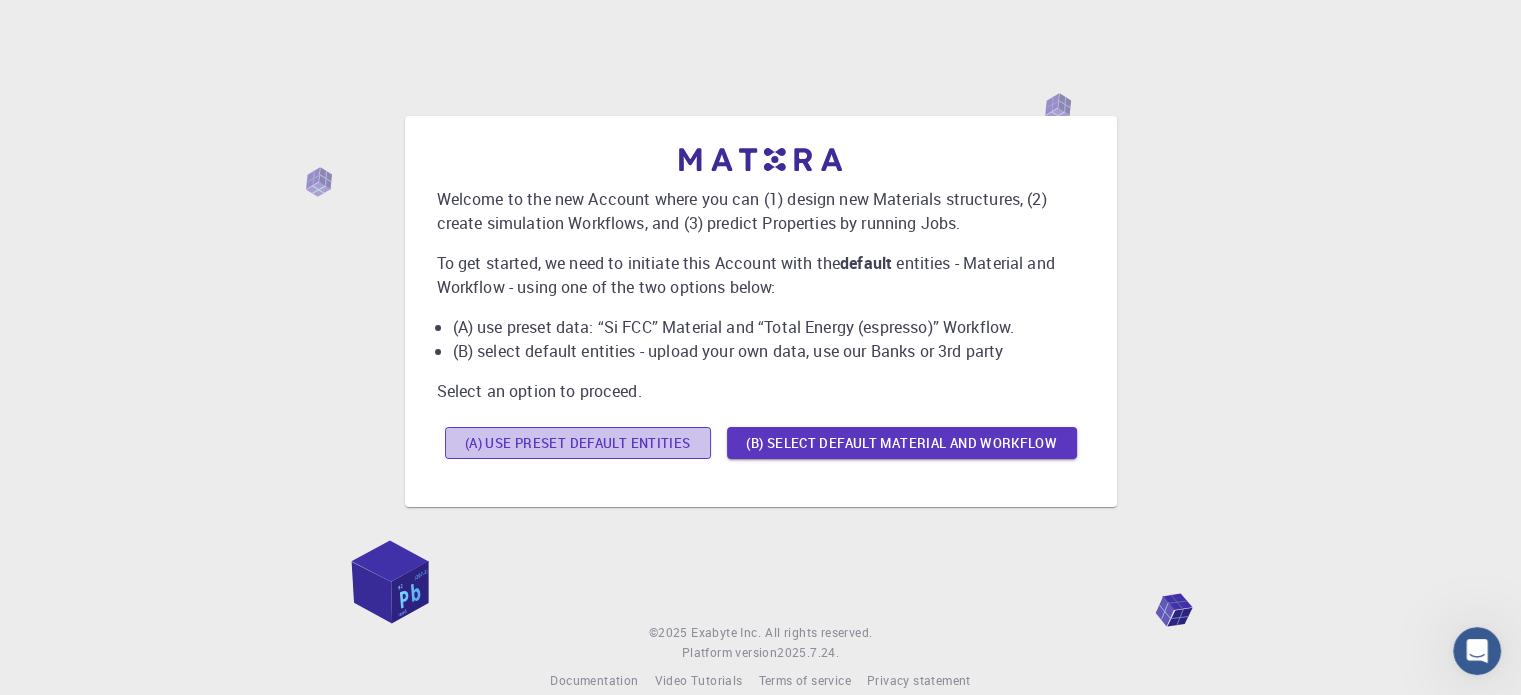 click on "(A) Use preset default entities" at bounding box center [578, 443] 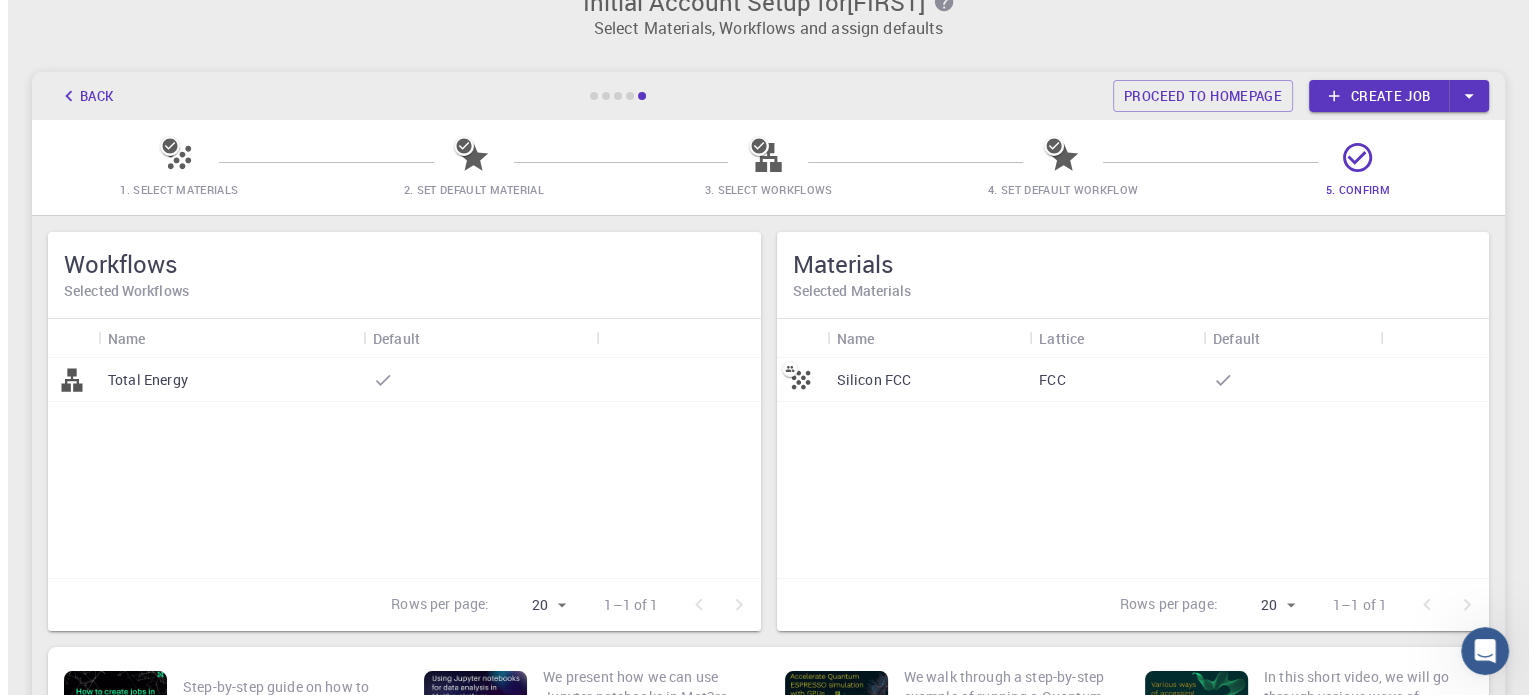 scroll, scrollTop: 0, scrollLeft: 0, axis: both 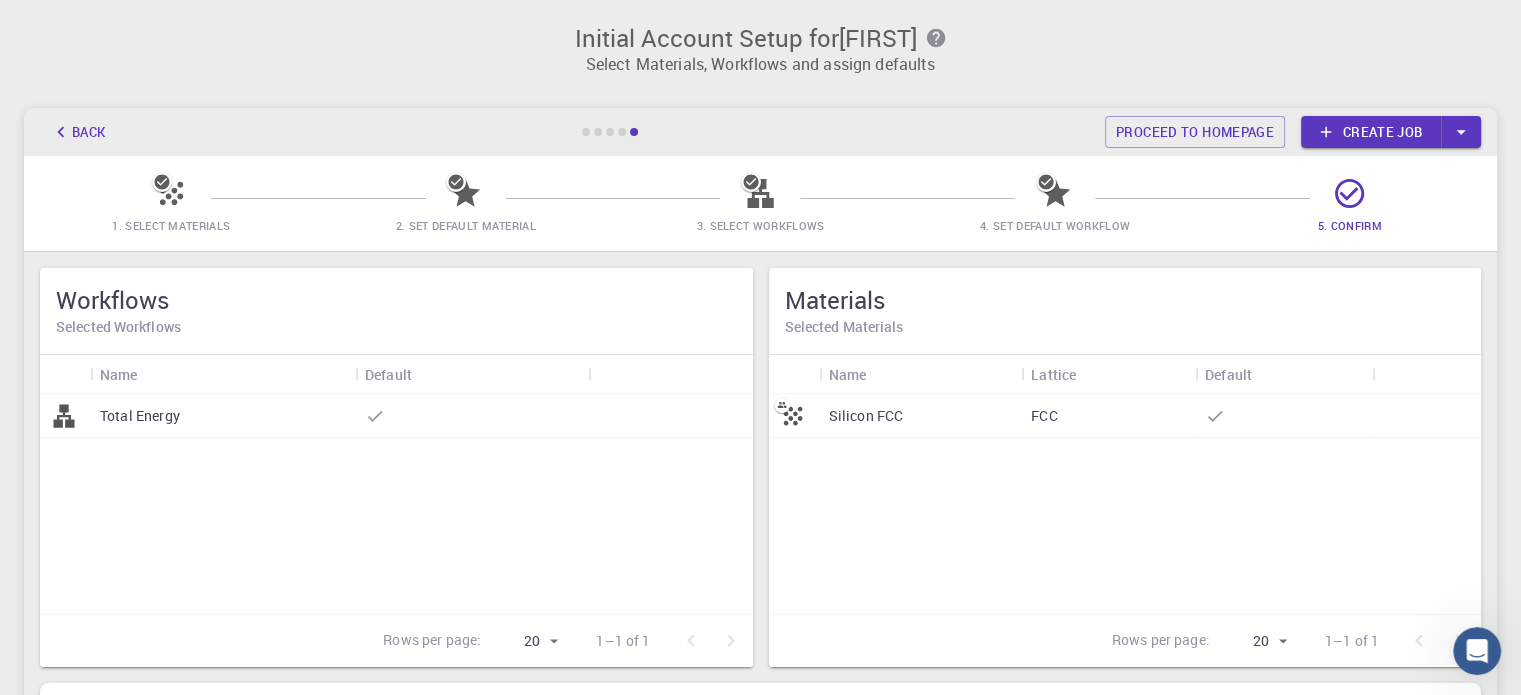 click on "Create job" at bounding box center [1371, 132] 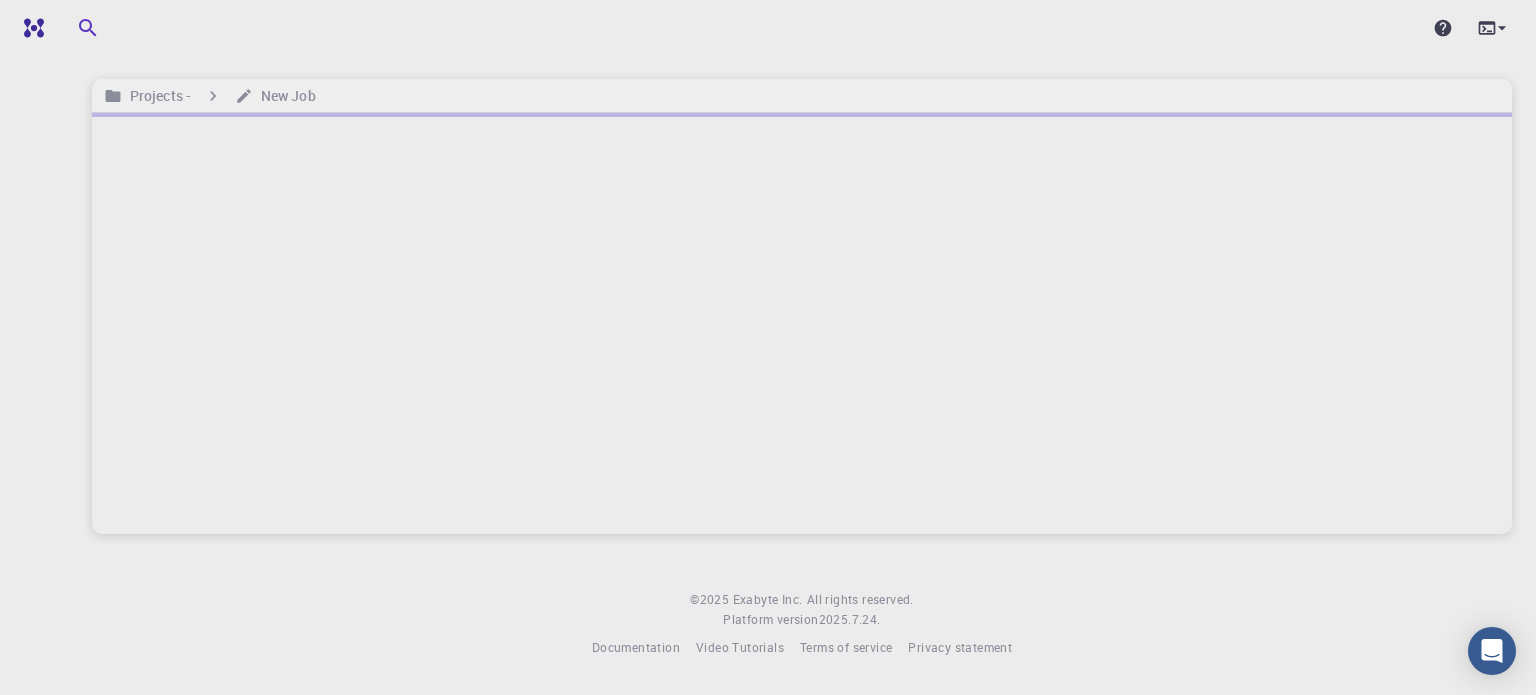 scroll, scrollTop: 0, scrollLeft: 0, axis: both 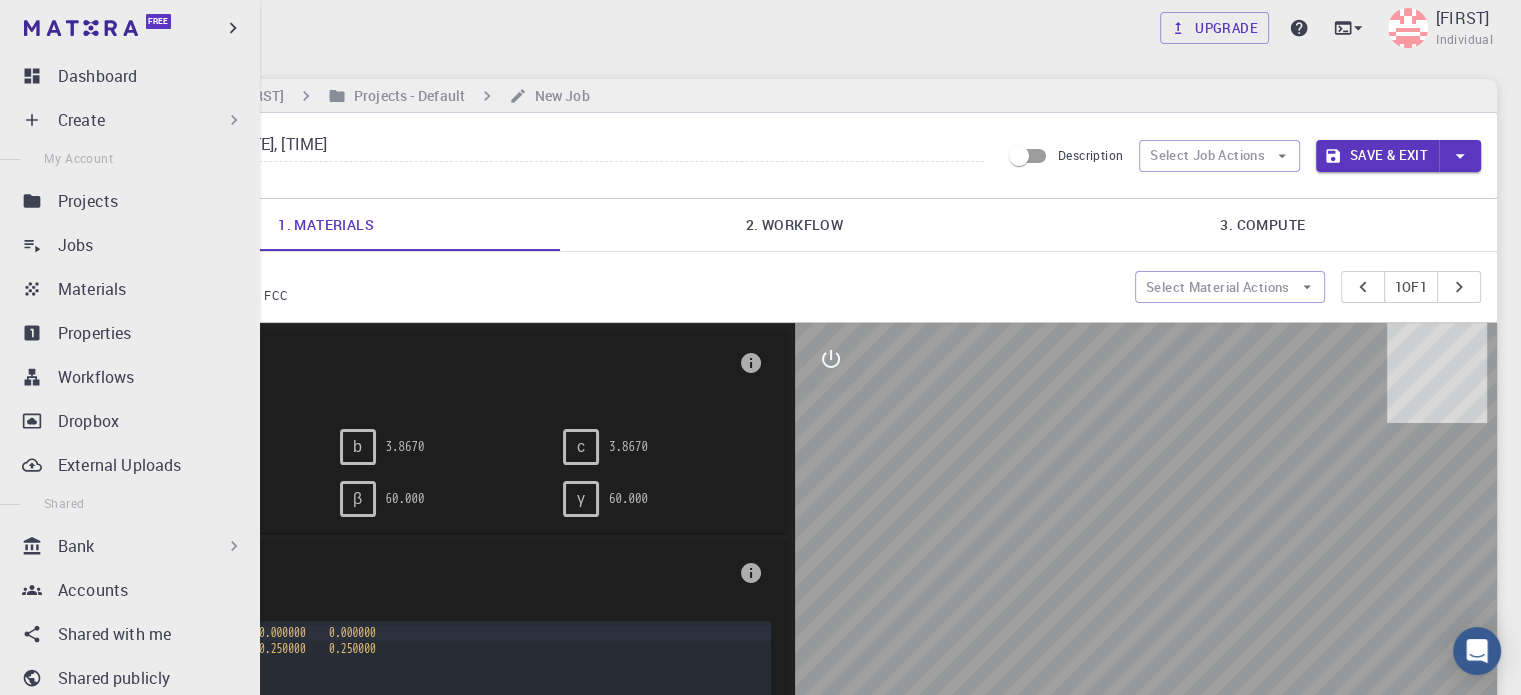 click on "Create" at bounding box center [81, 120] 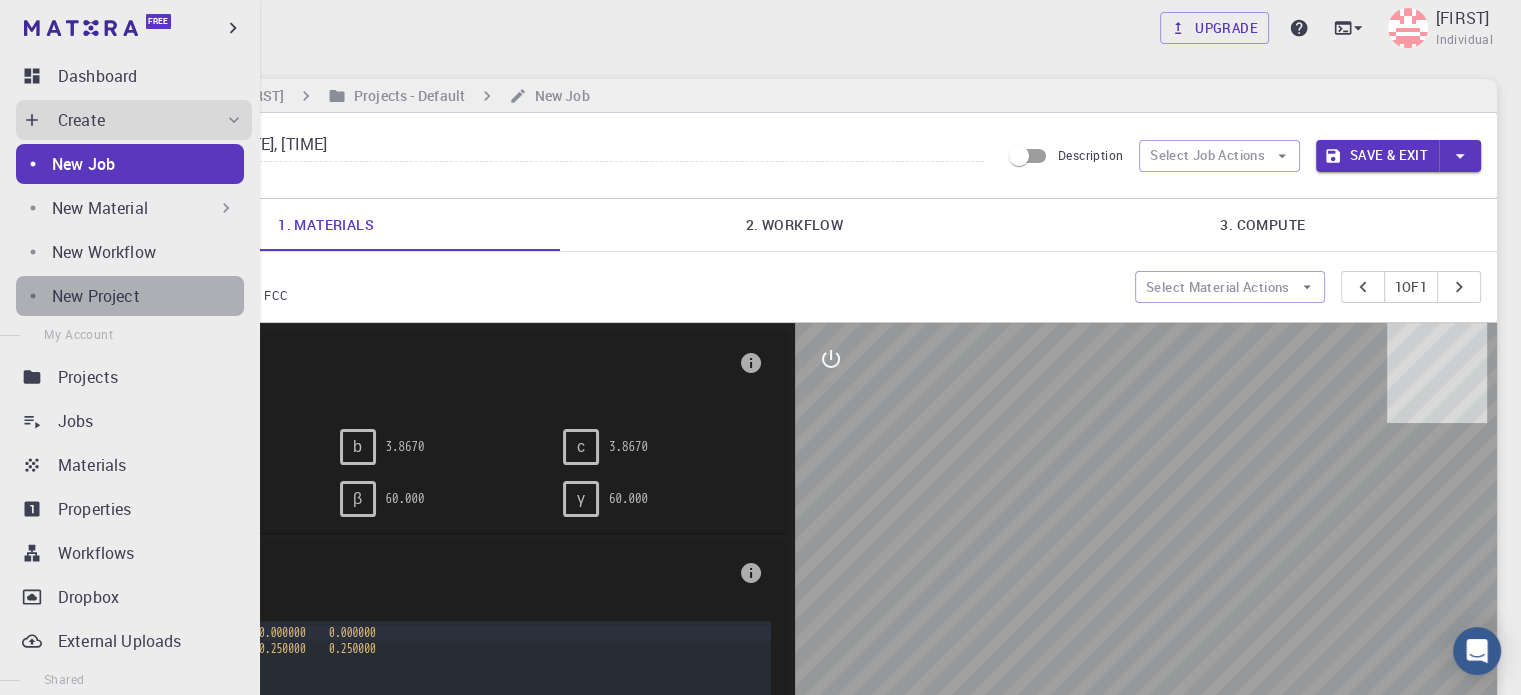 click on "New Project" at bounding box center (148, 296) 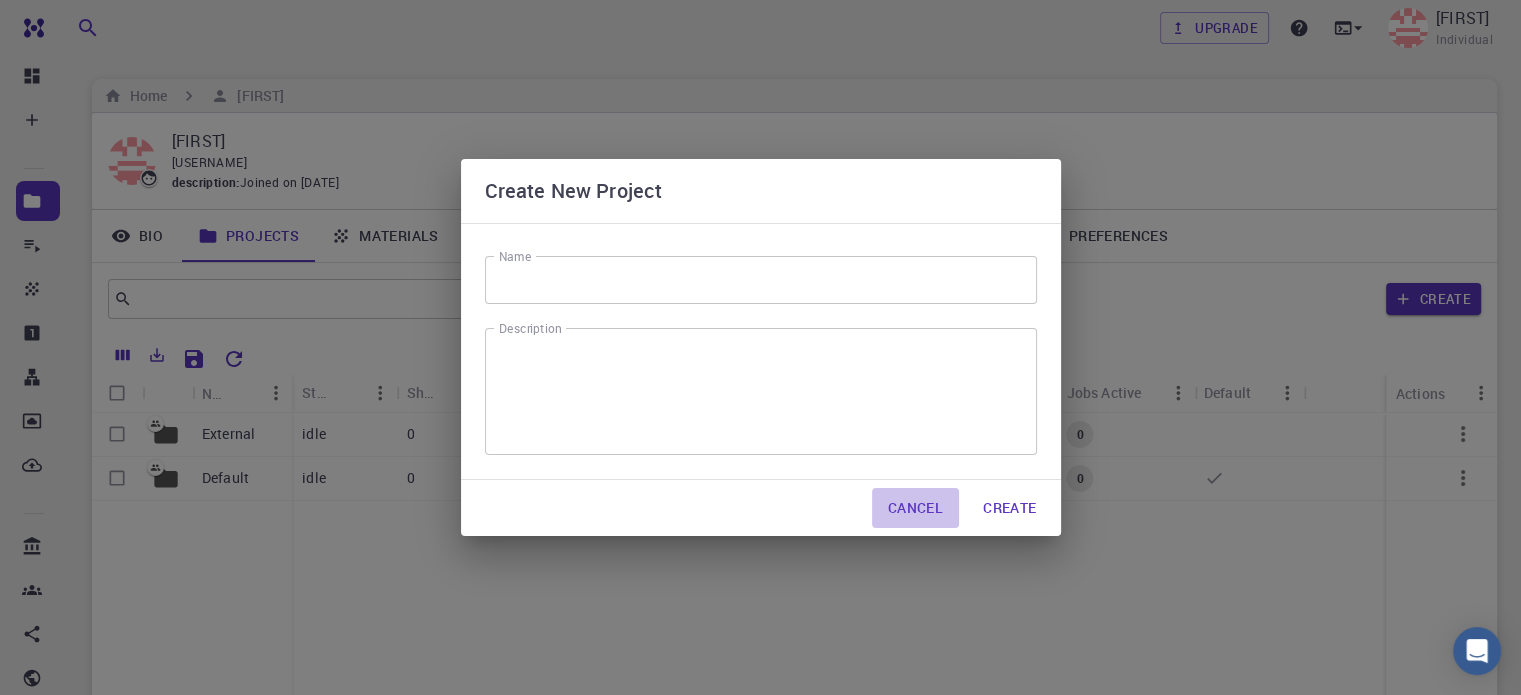 click on "Cancel" at bounding box center (915, 508) 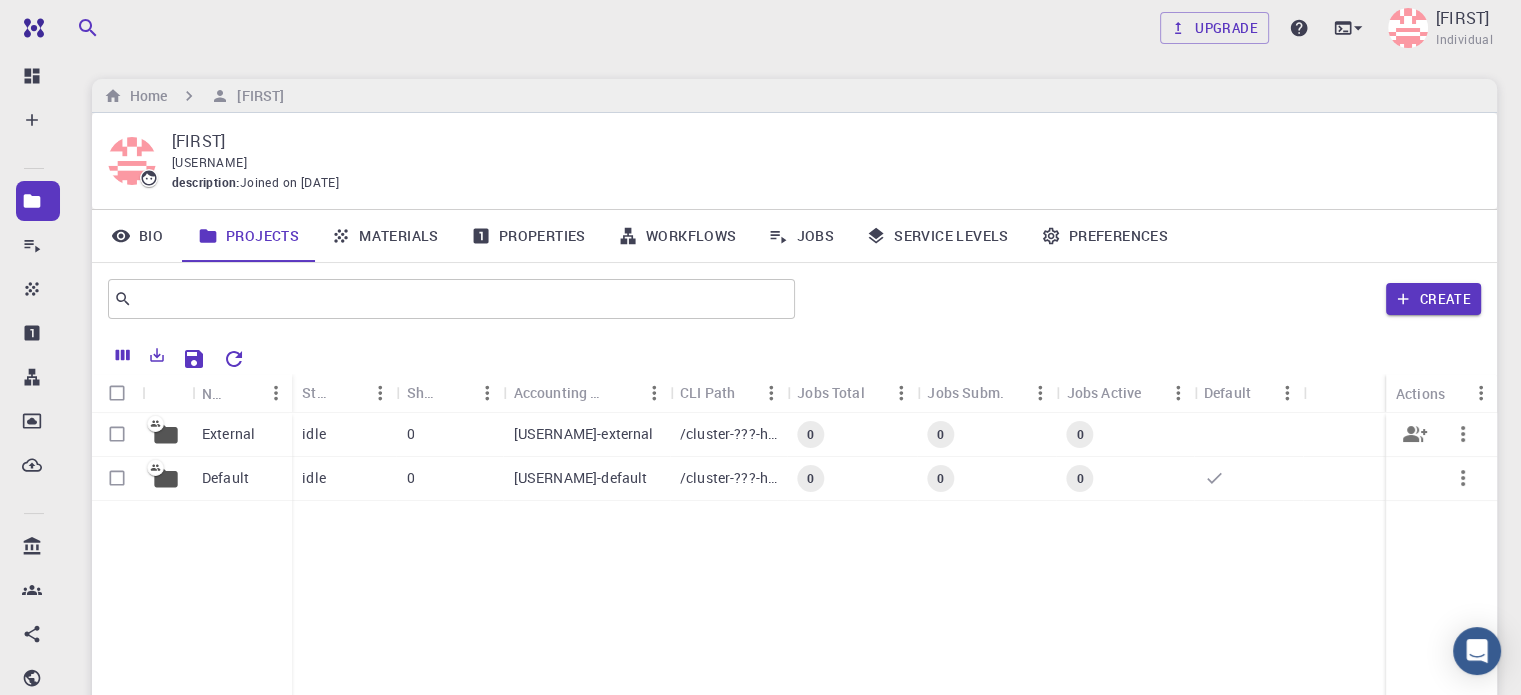 click at bounding box center (117, 434) 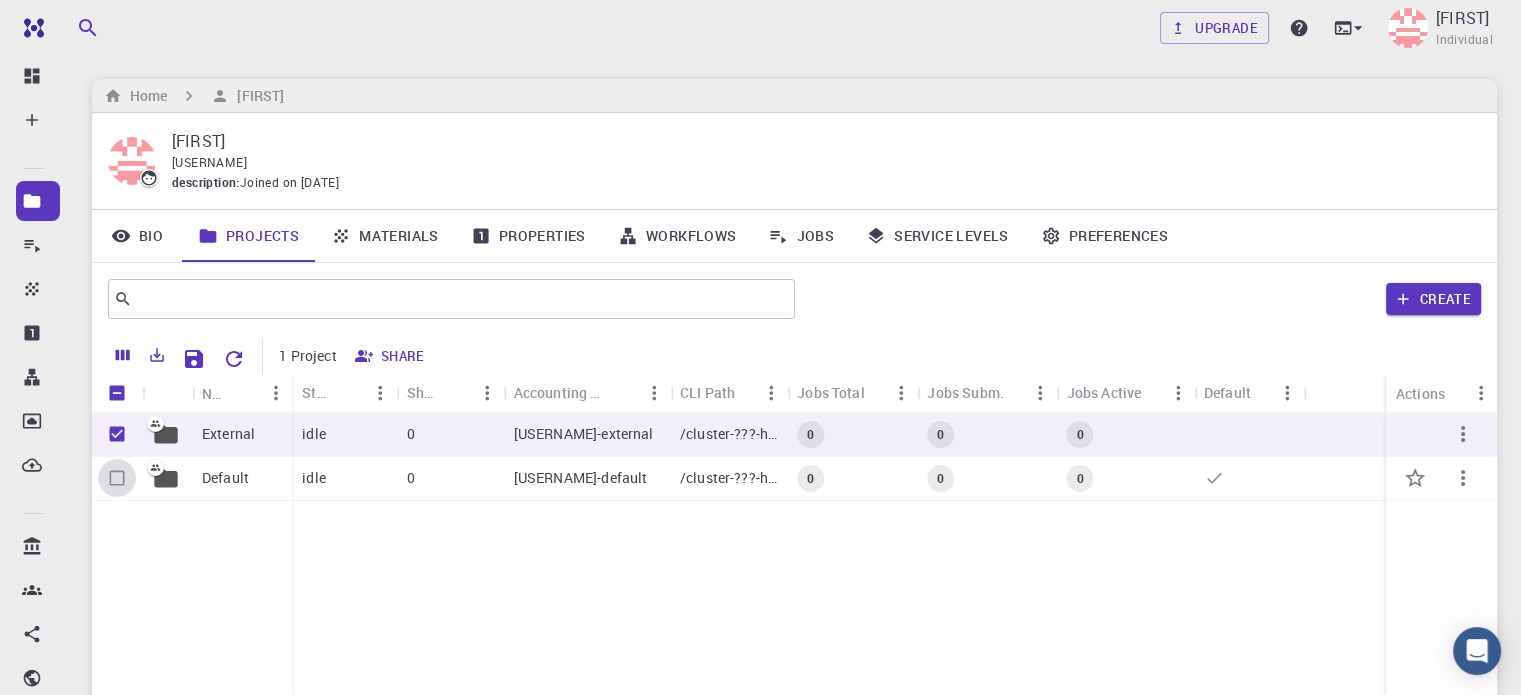 click at bounding box center (117, 478) 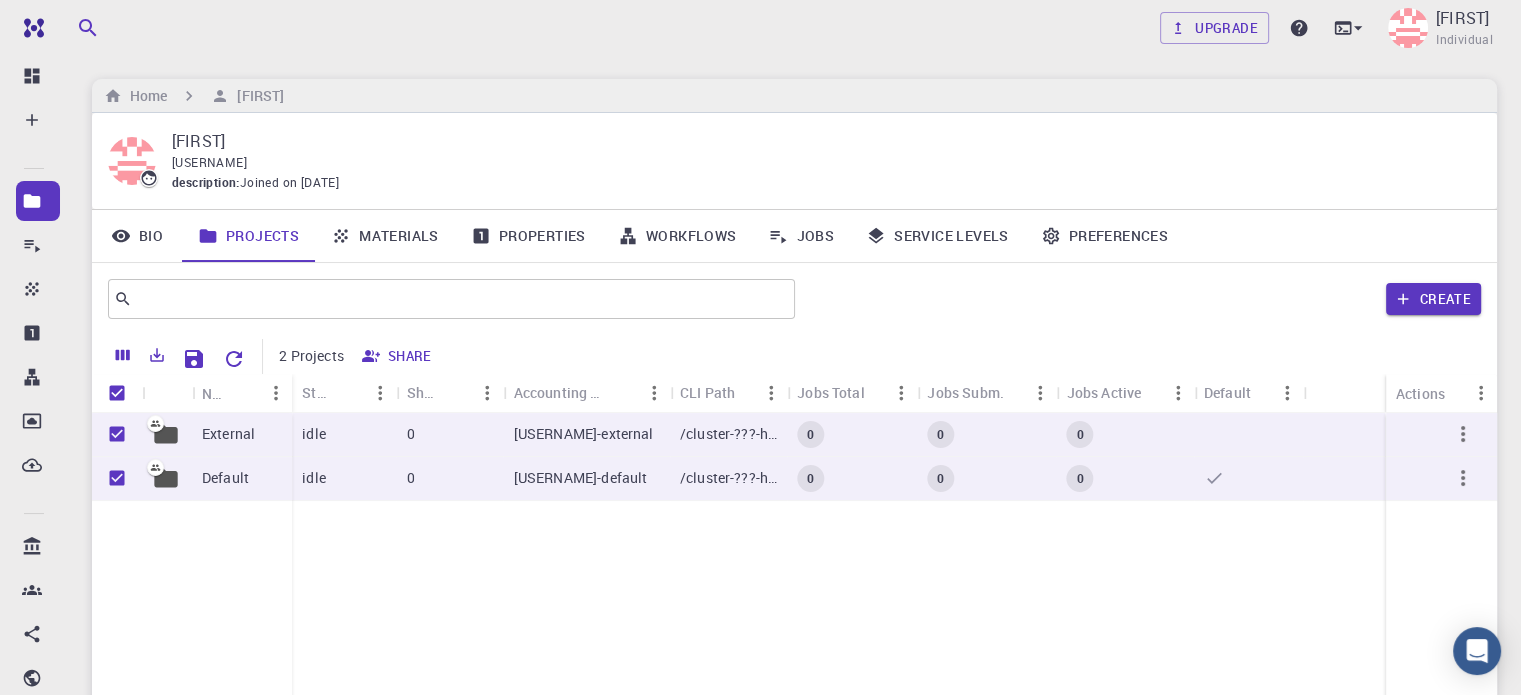click 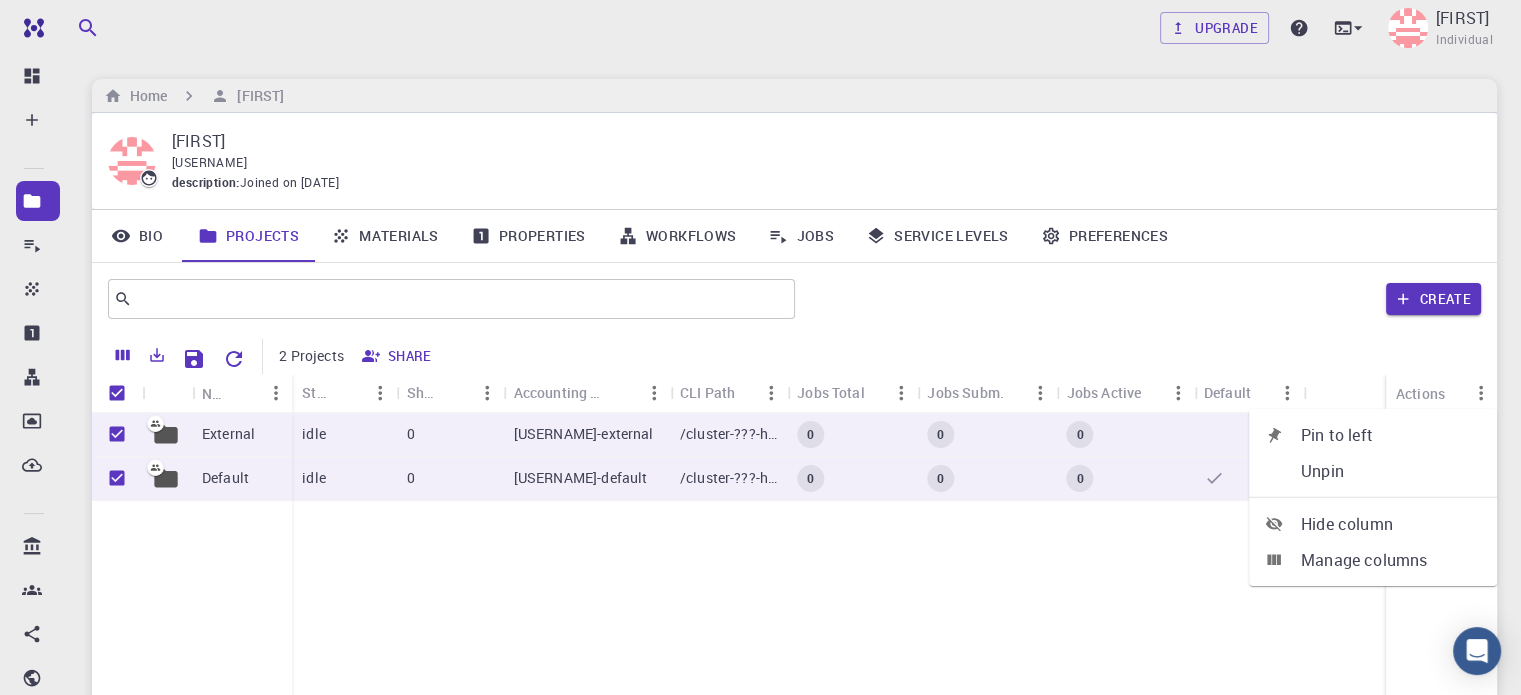 click on "External Default idle 0 ashajoshi-external /cluster-???-home/ashajoshi/ashajoshi-external 0 0 0 idle 0 ashajoshi-default /cluster-???-home/ashajoshi/ashajoshi-default 0 0 0" at bounding box center (794, 561) 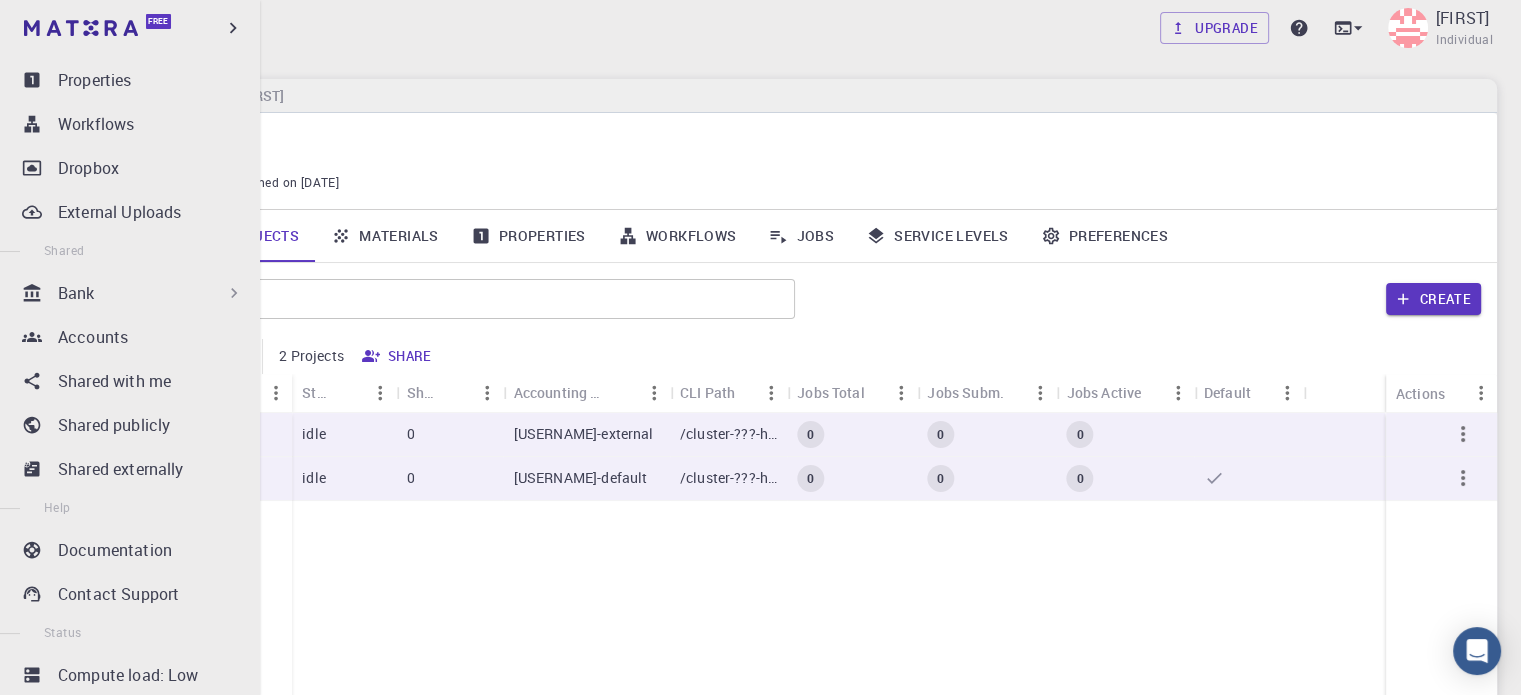 scroll, scrollTop: 300, scrollLeft: 0, axis: vertical 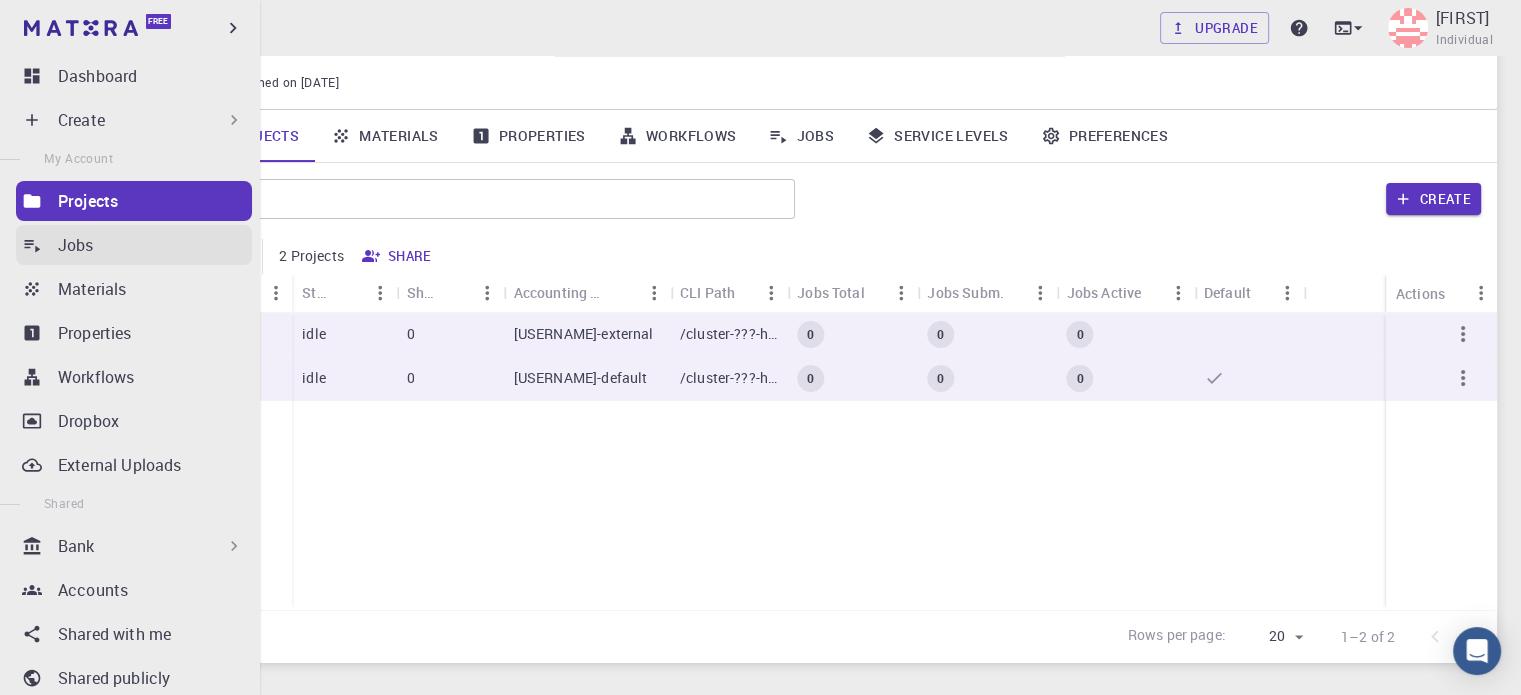 click on "Jobs" at bounding box center (76, 245) 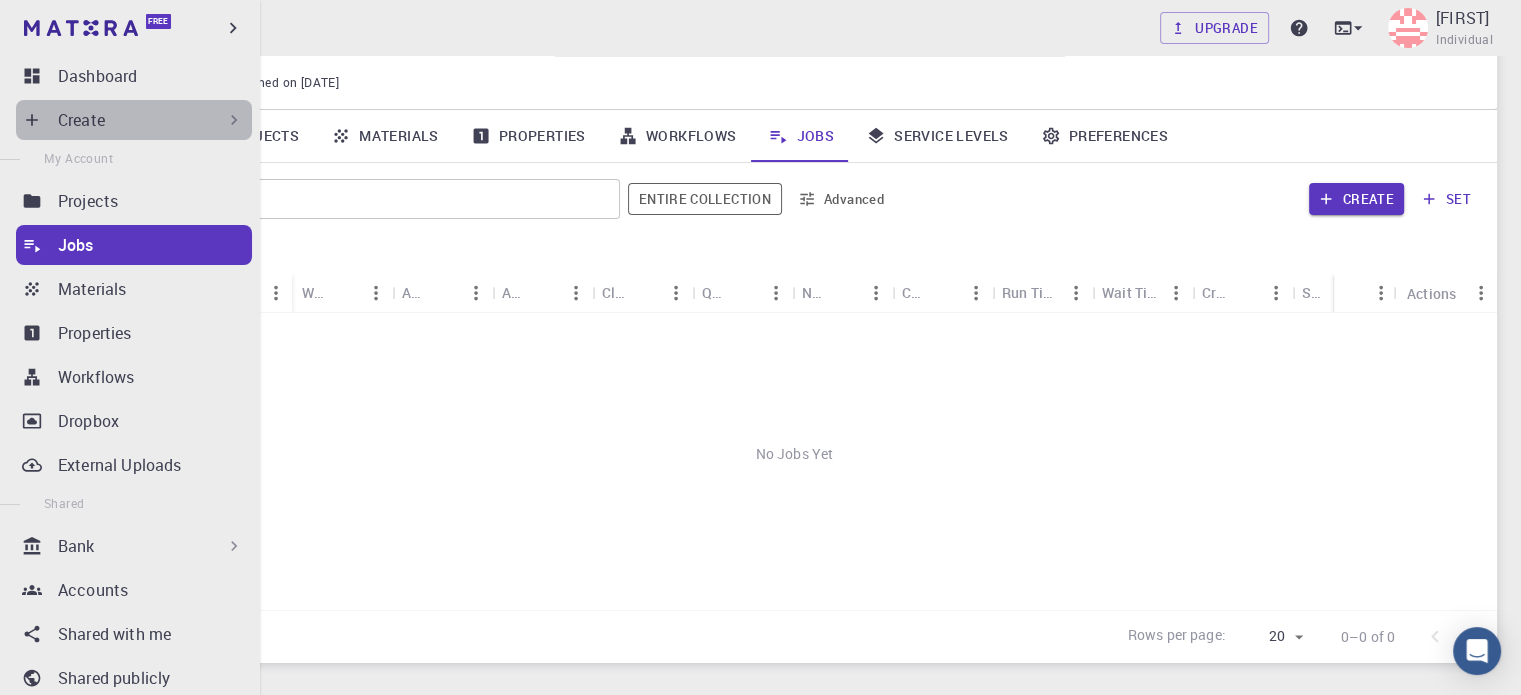 click 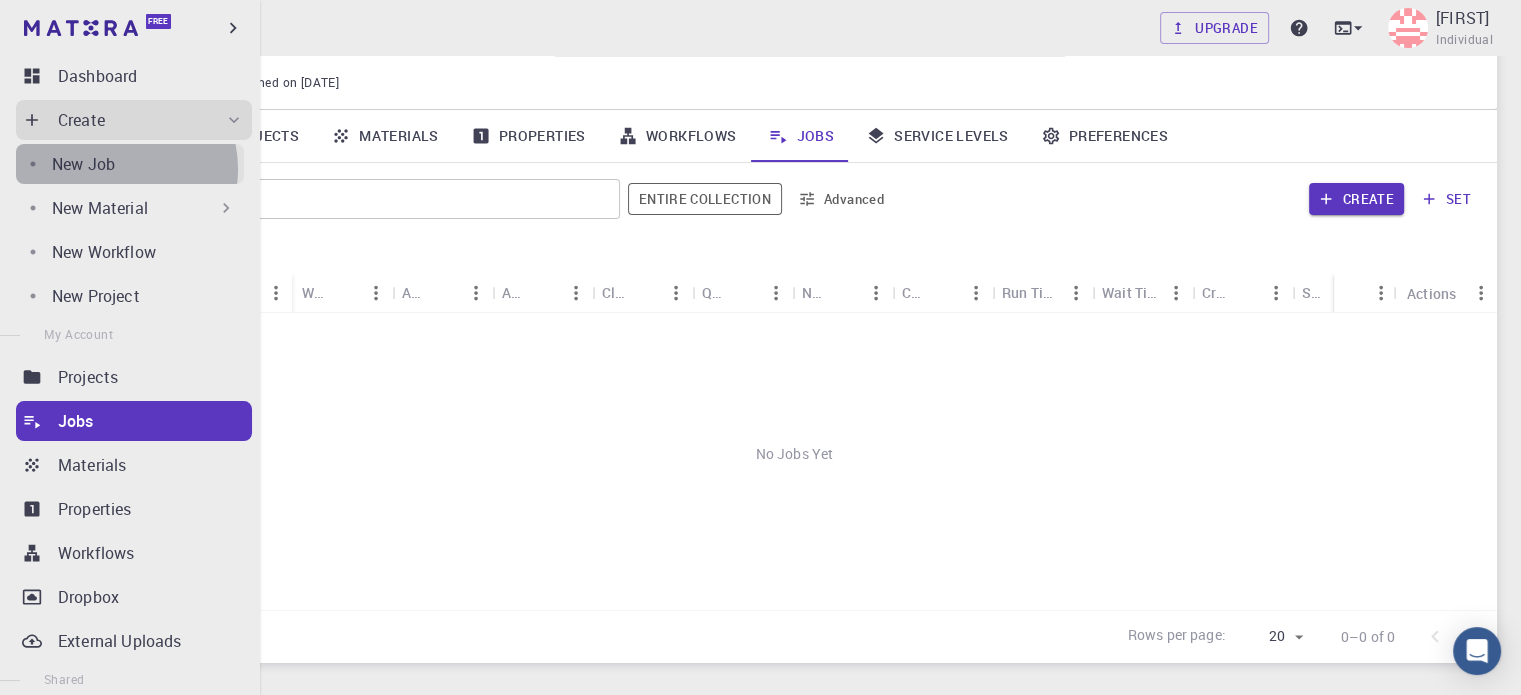 click on "New Job" at bounding box center (83, 164) 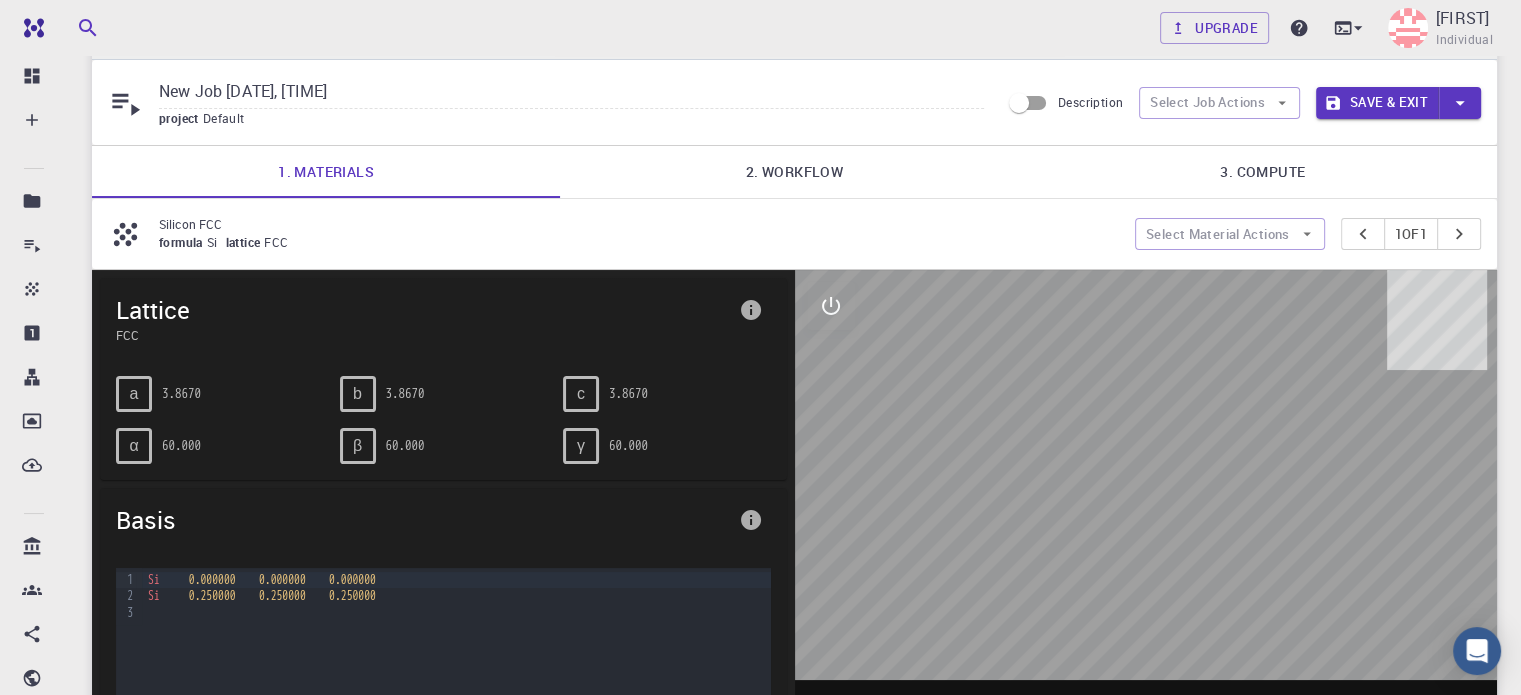 scroll, scrollTop: 0, scrollLeft: 0, axis: both 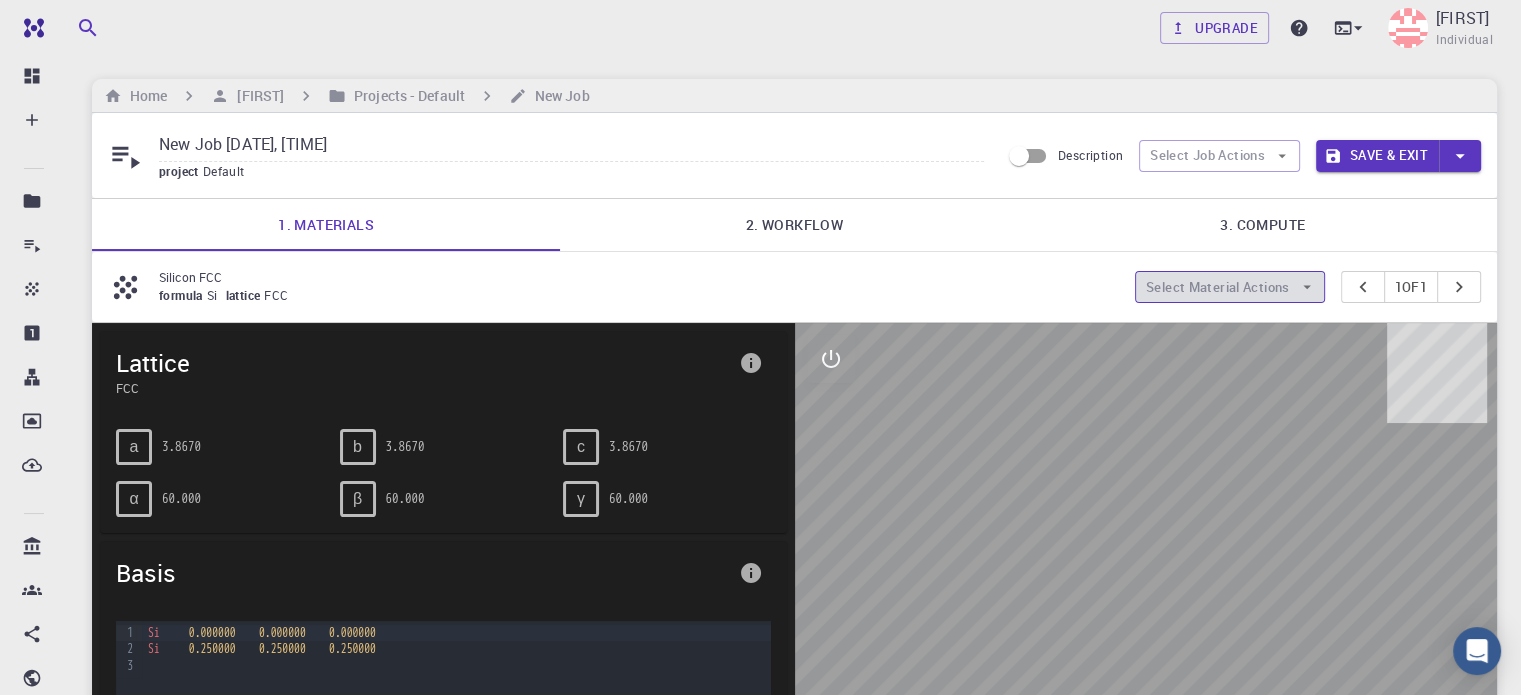 click on "Select Material Actions" at bounding box center [1230, 287] 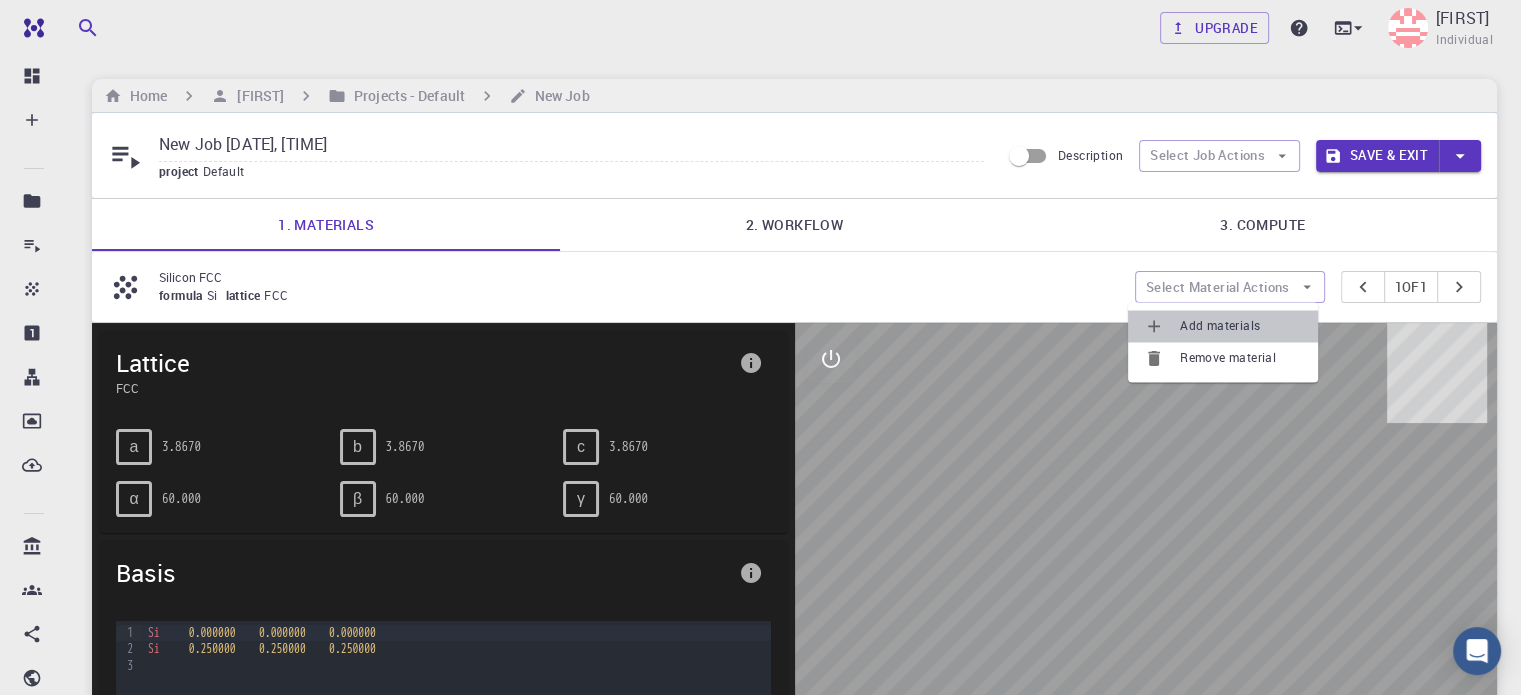 click on "Add materials" at bounding box center [1223, 326] 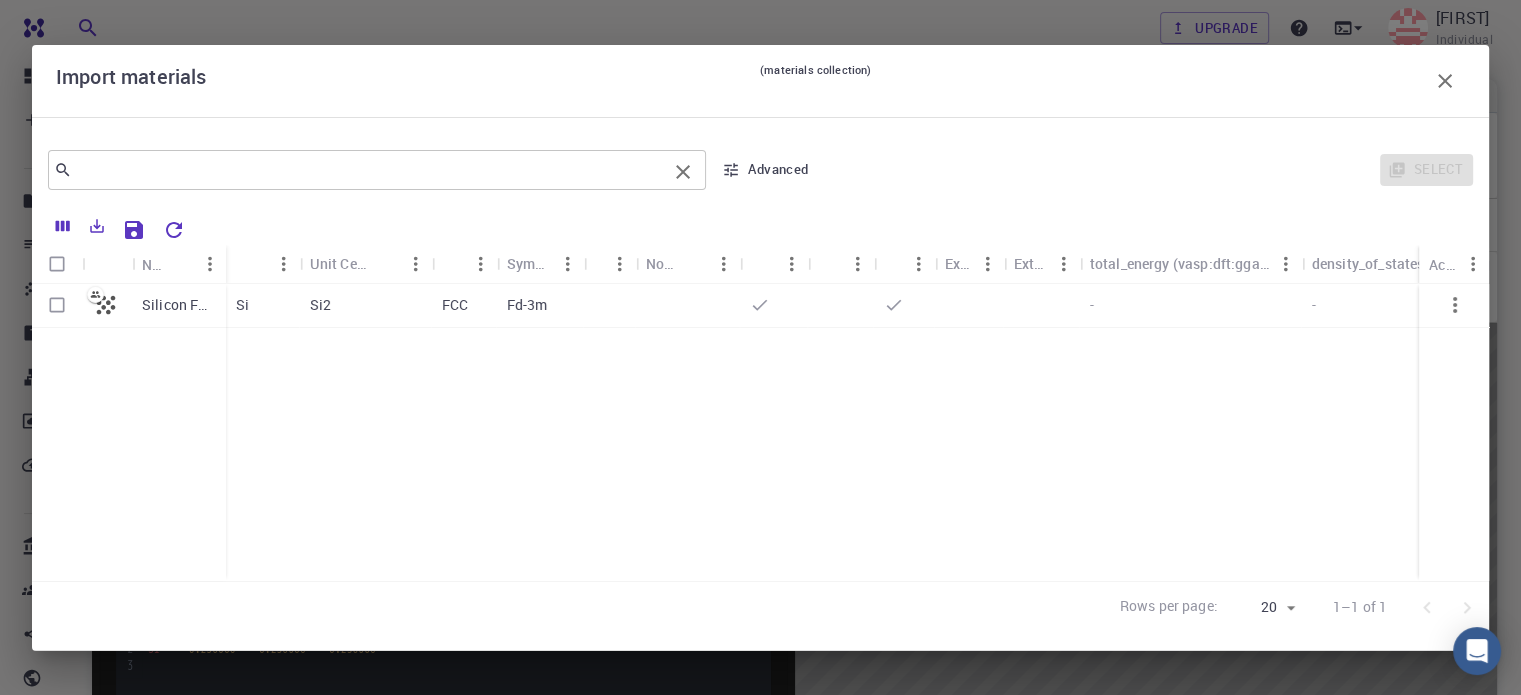 click at bounding box center (369, 170) 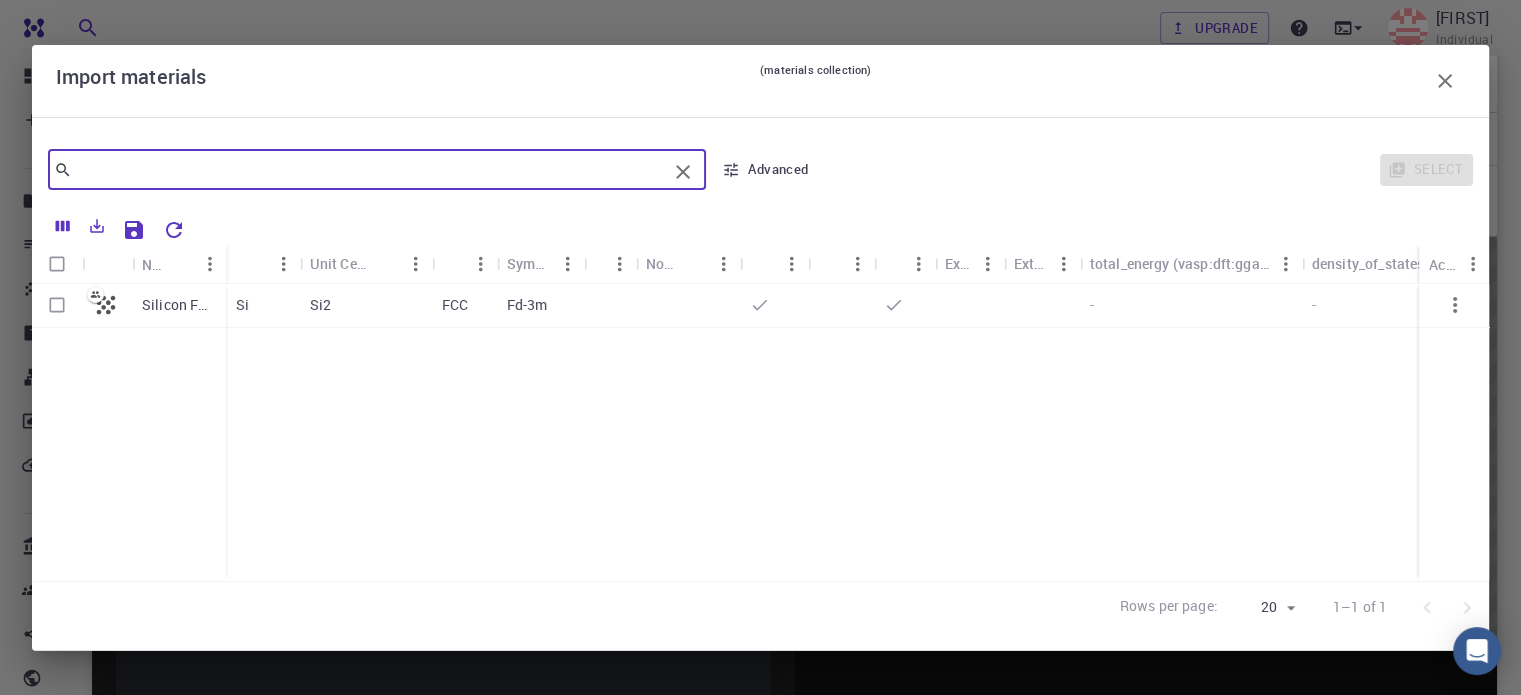 scroll, scrollTop: 0, scrollLeft: 0, axis: both 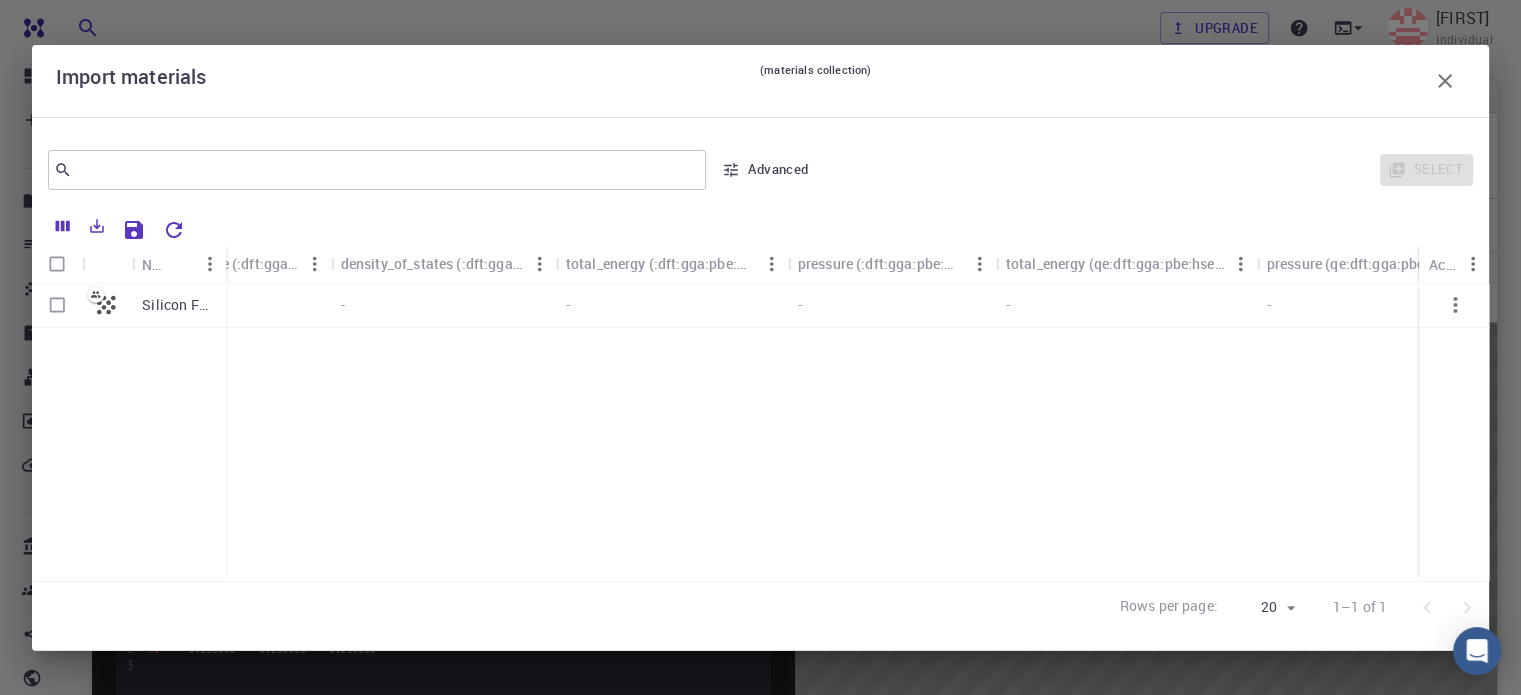 click 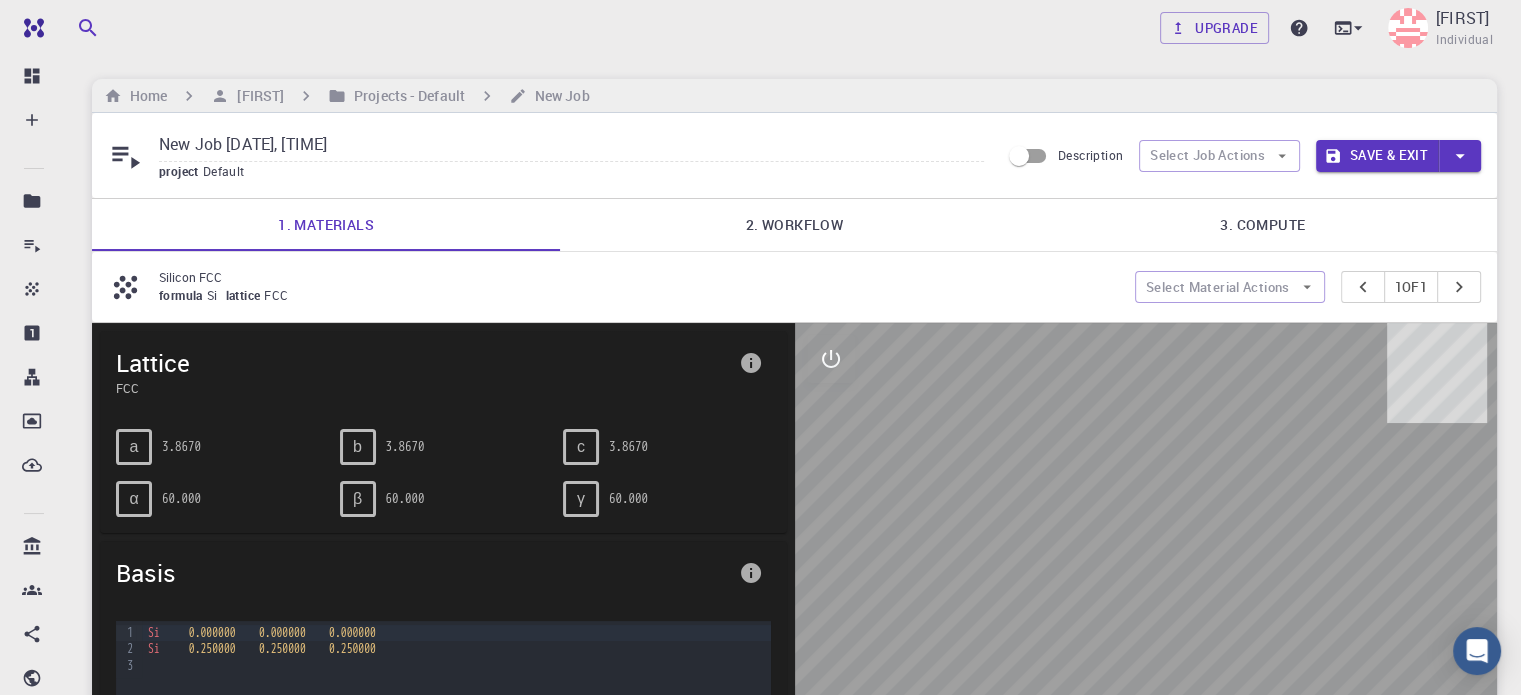 click on "2. Workflow" at bounding box center (794, 225) 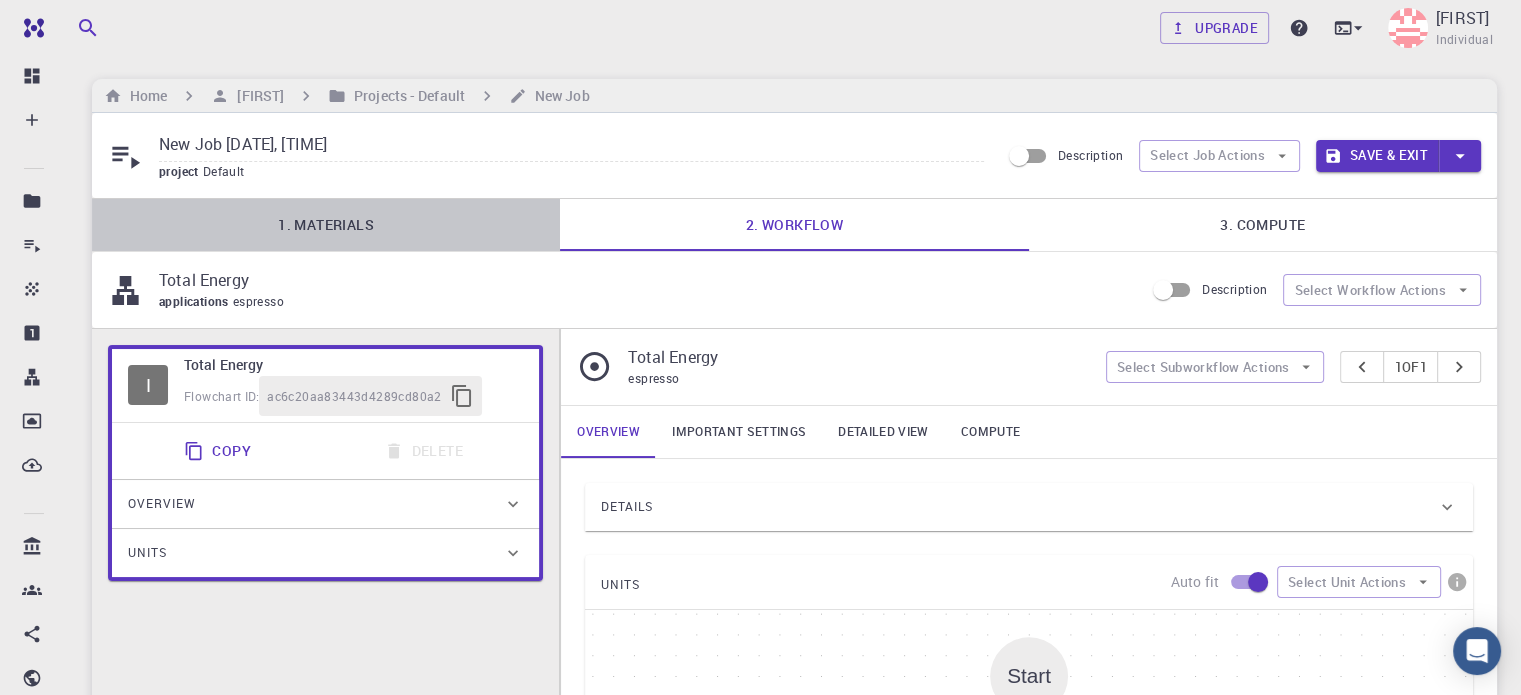 click on "1. Materials" at bounding box center (326, 225) 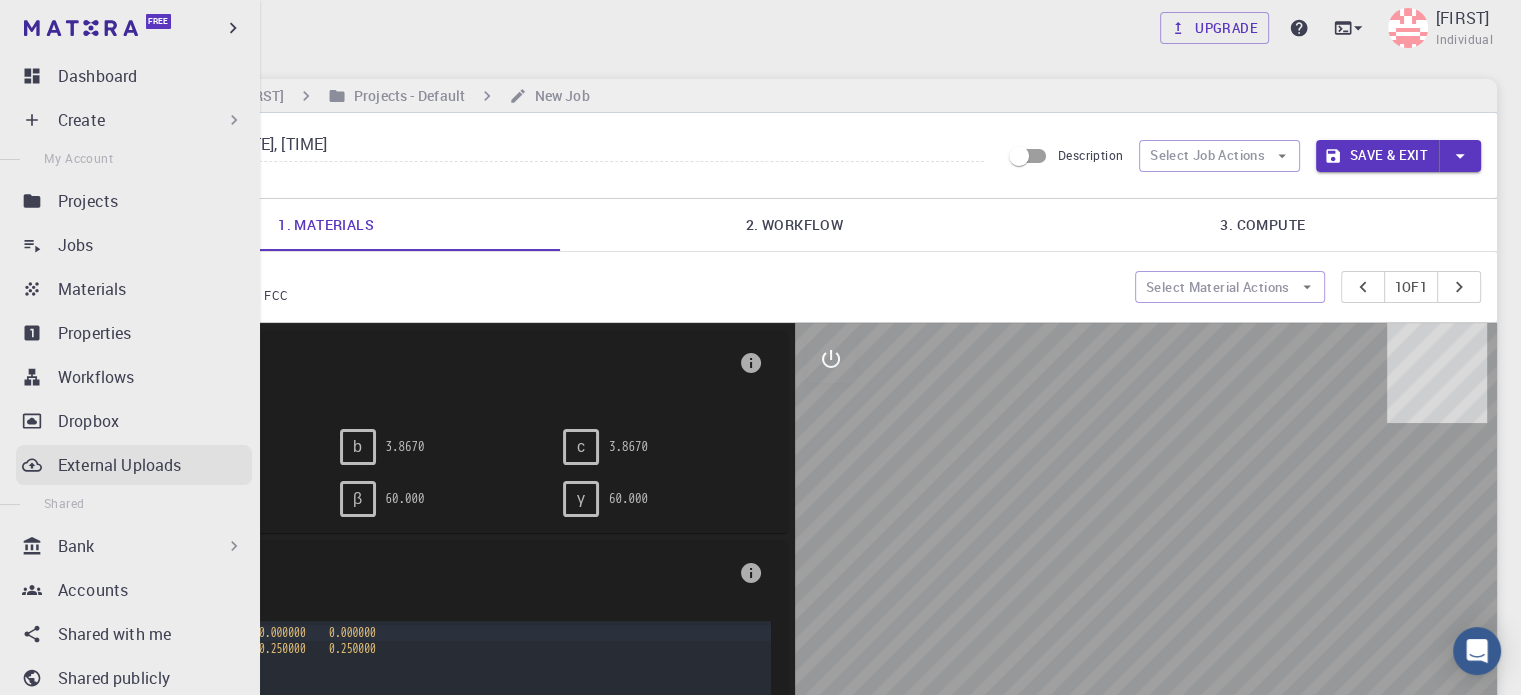 click on "External Uploads" at bounding box center (119, 465) 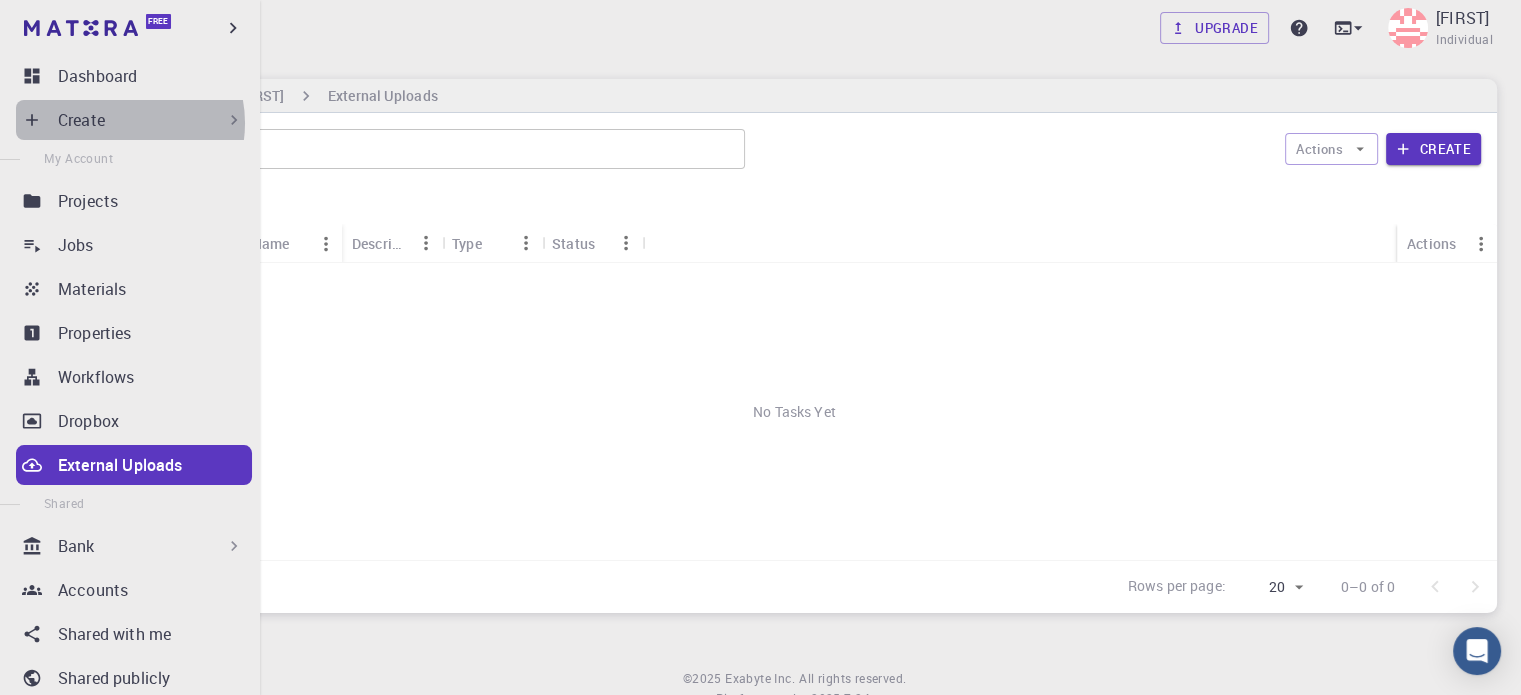 drag, startPoint x: 116, startPoint y: 123, endPoint x: 106, endPoint y: 128, distance: 11.18034 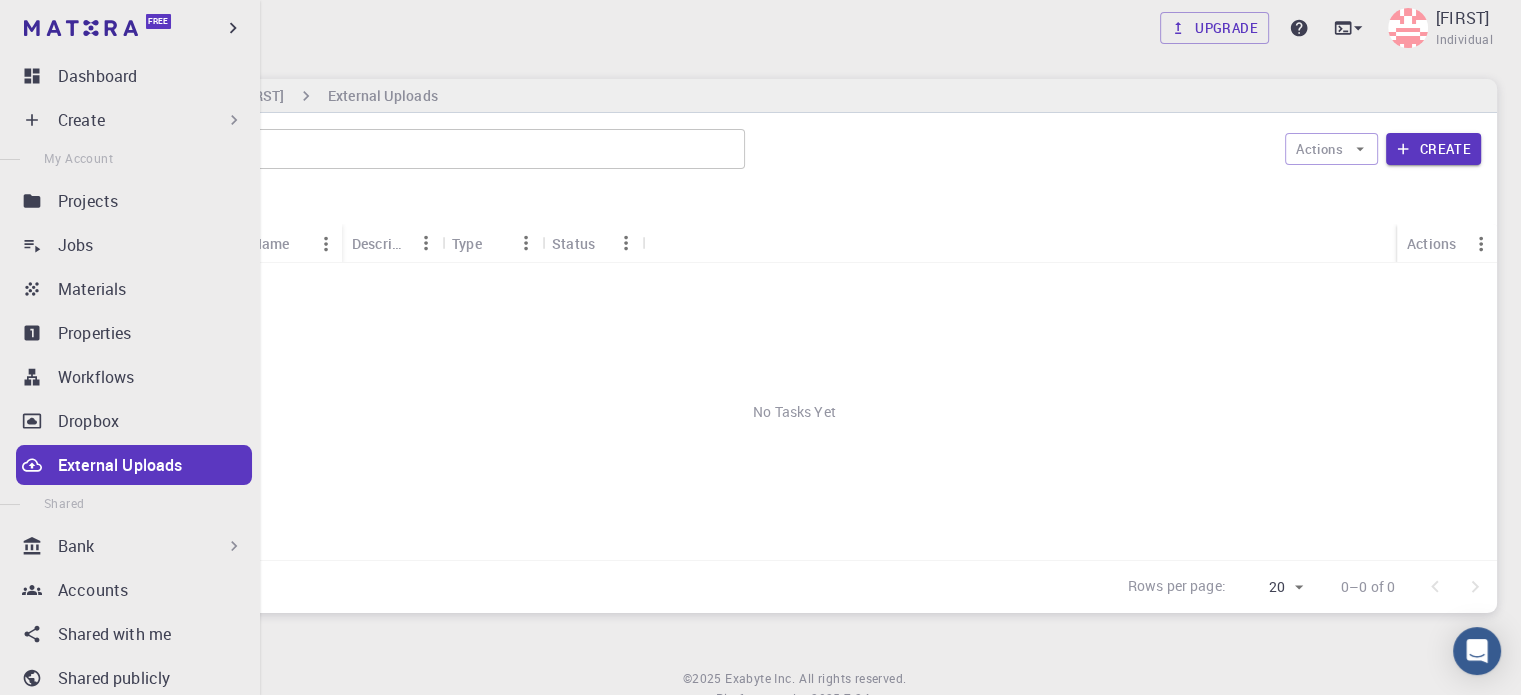 click 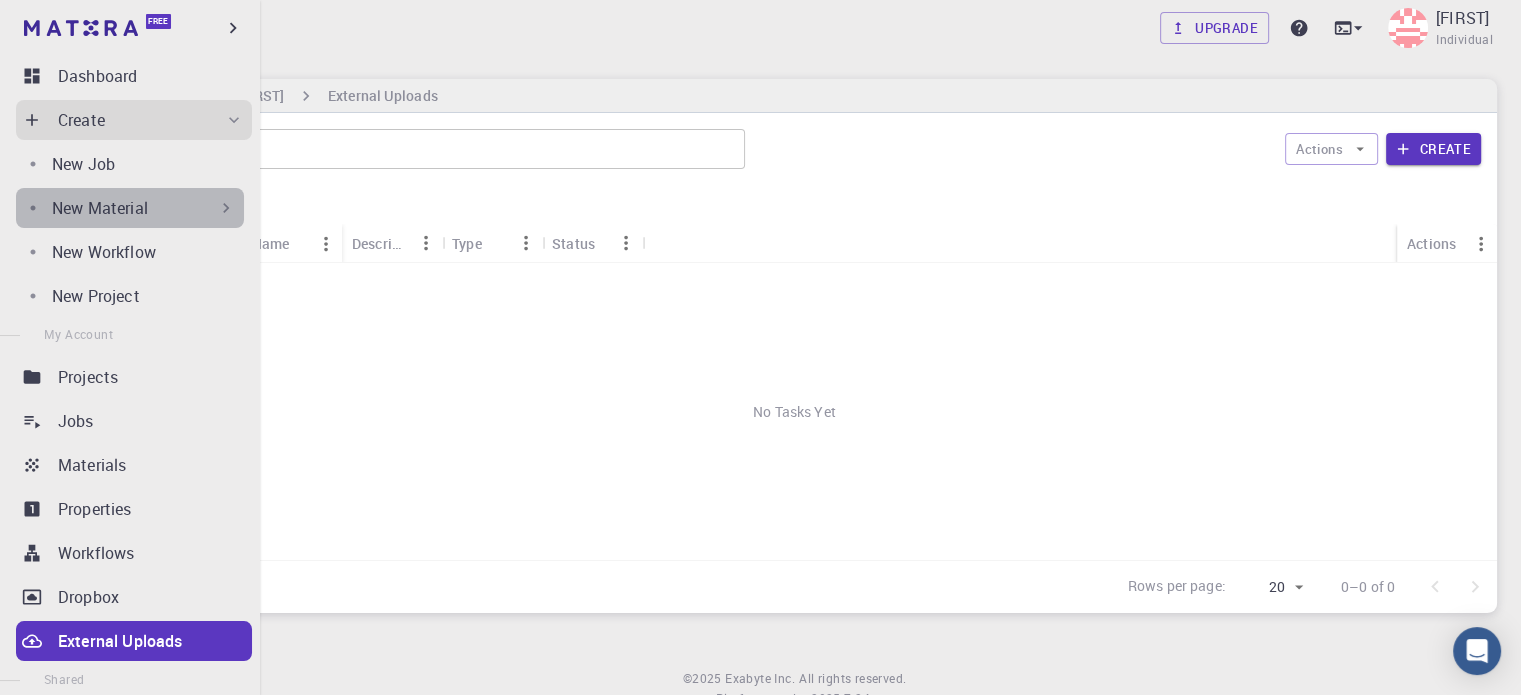 click on "New Material" at bounding box center (144, 208) 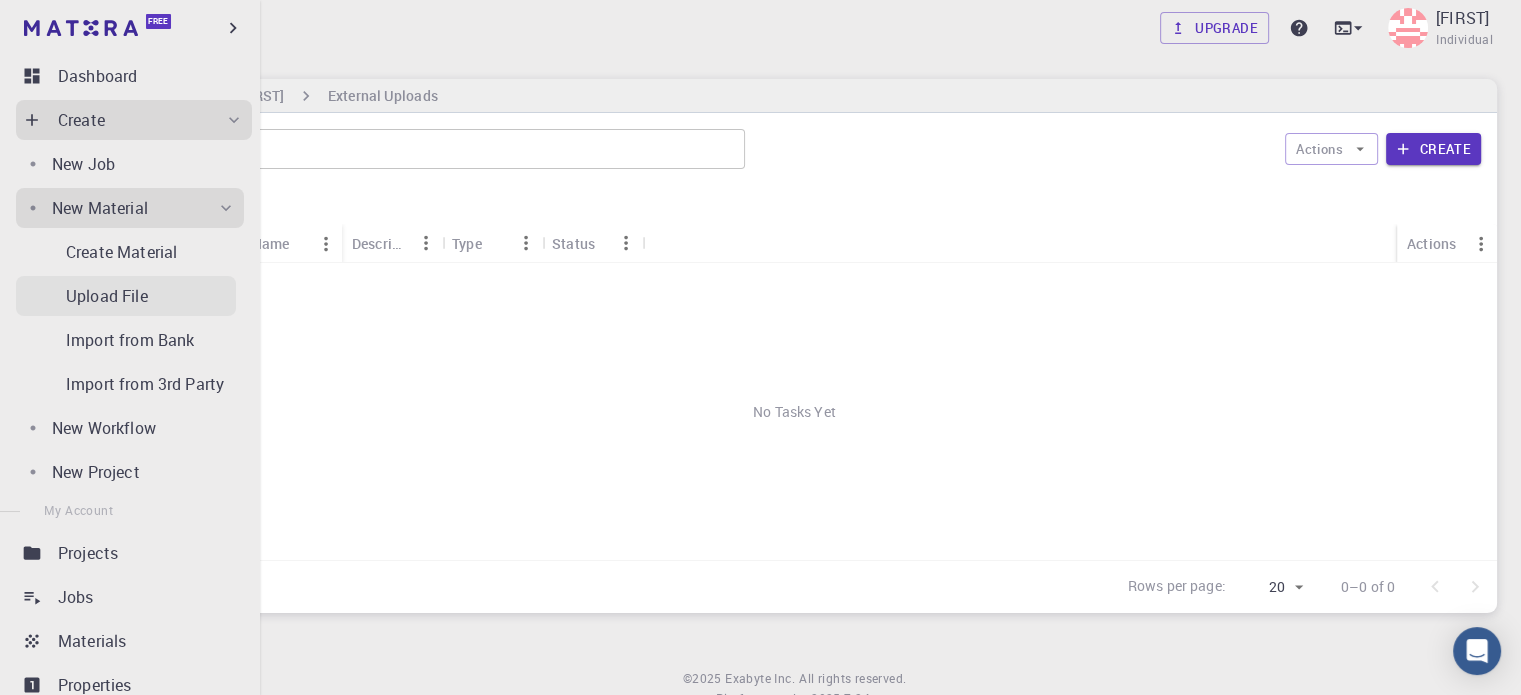 click on "Upload File" at bounding box center [107, 296] 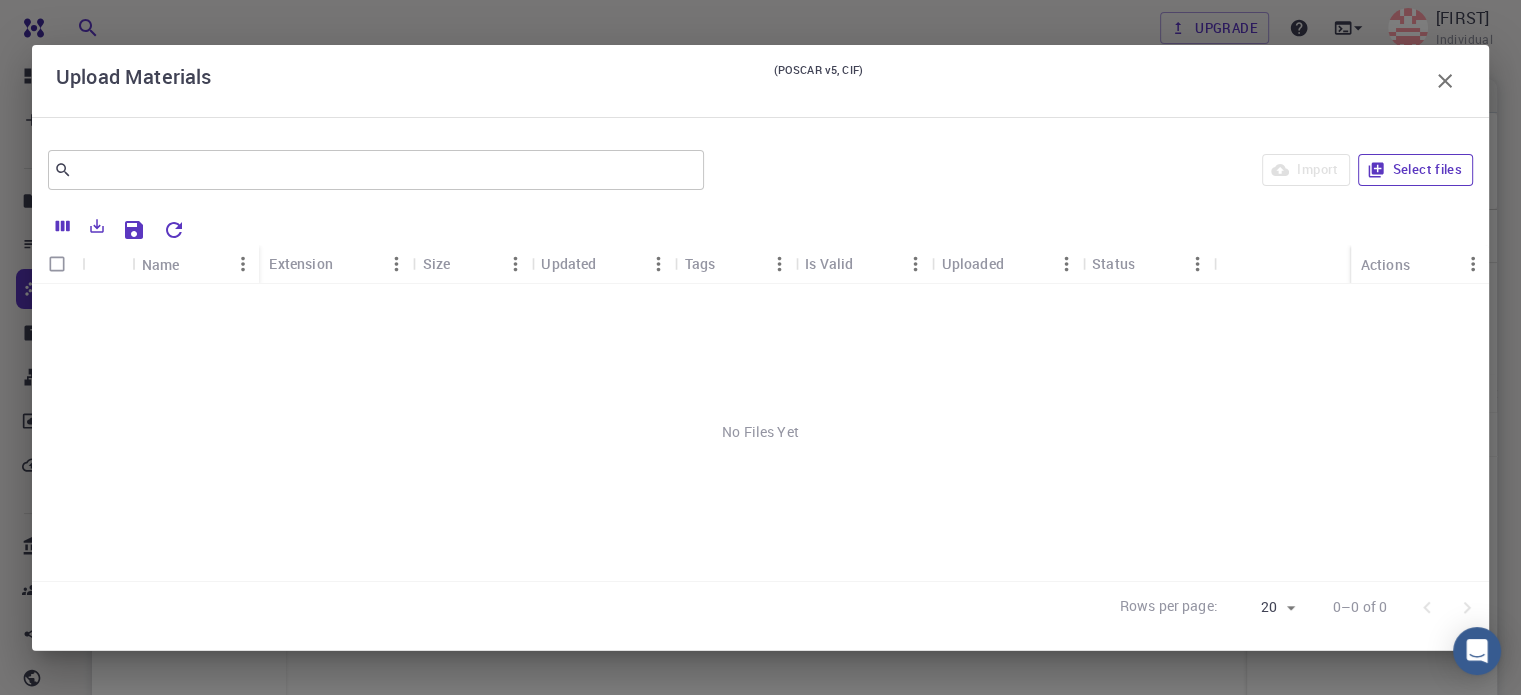 click on "Select files" at bounding box center [1415, 170] 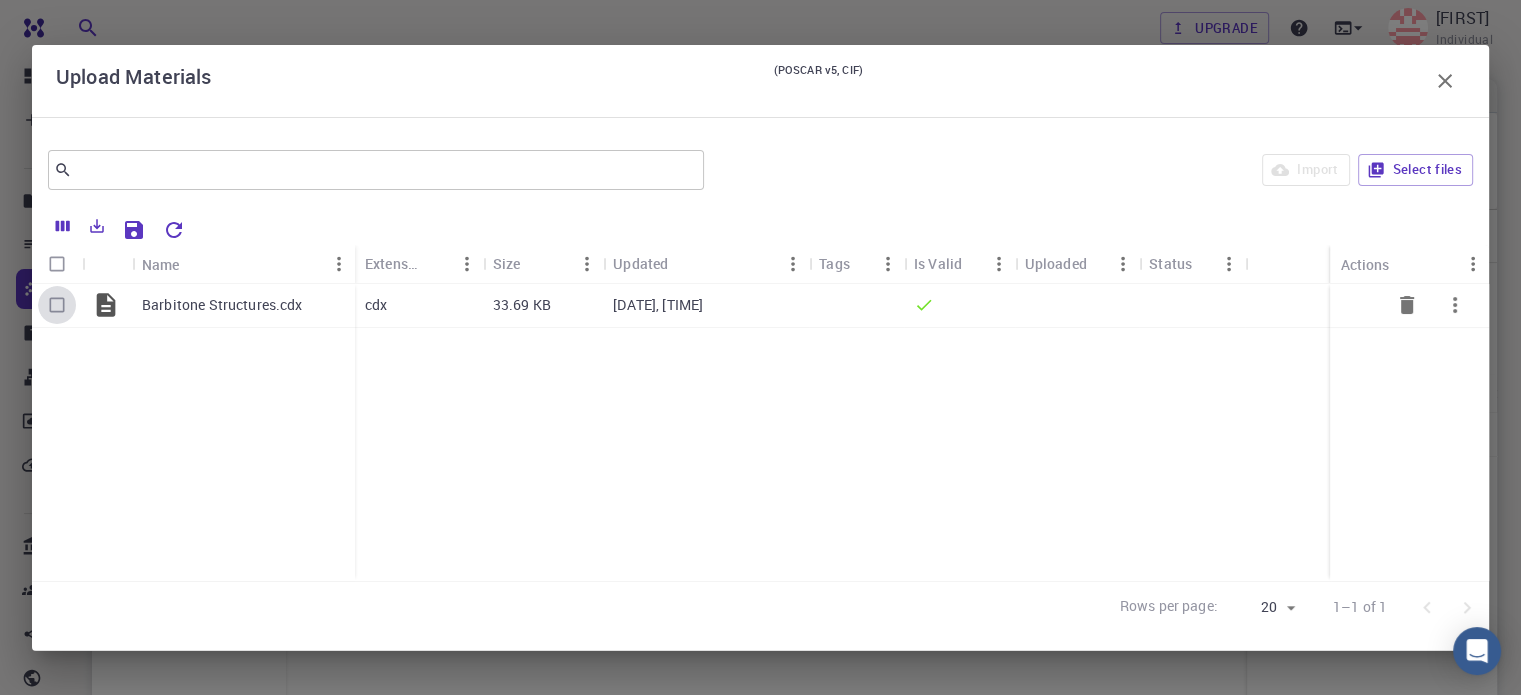 click at bounding box center [57, 305] 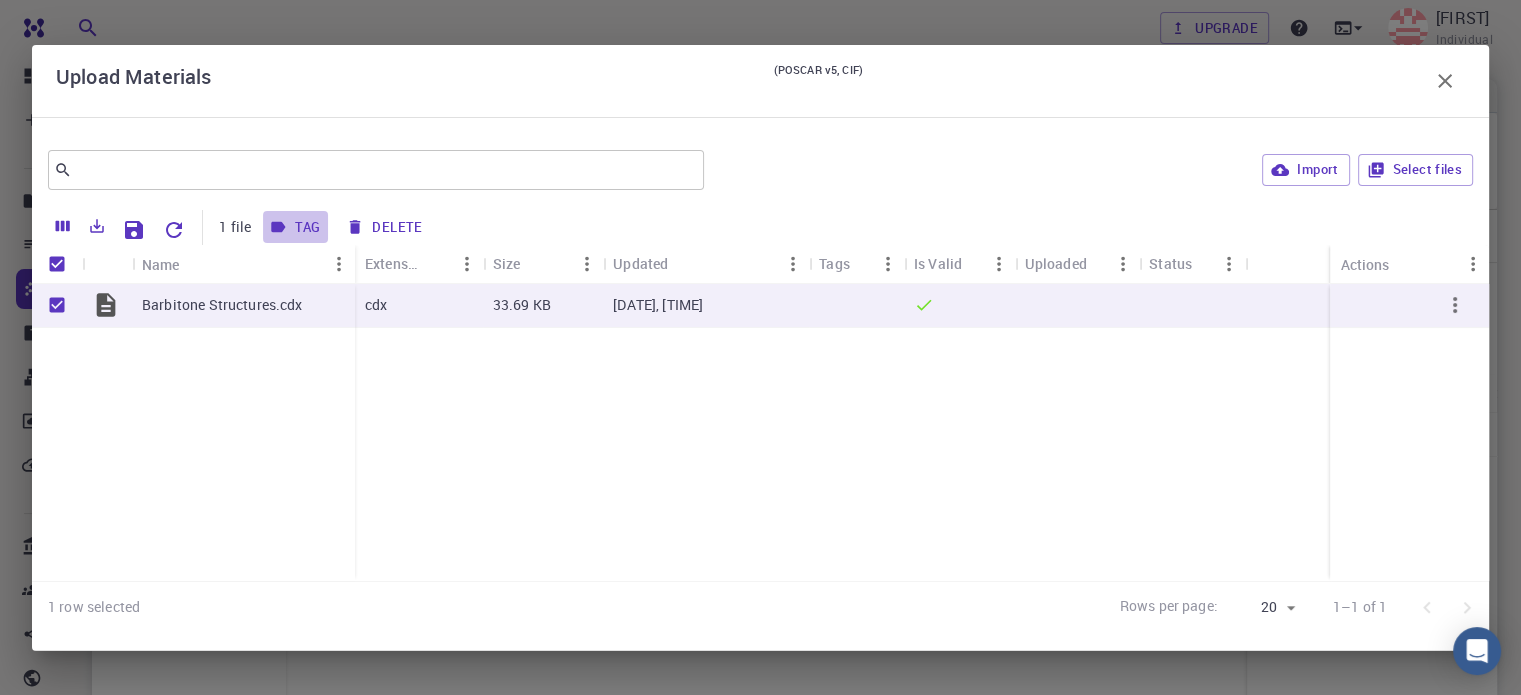 click 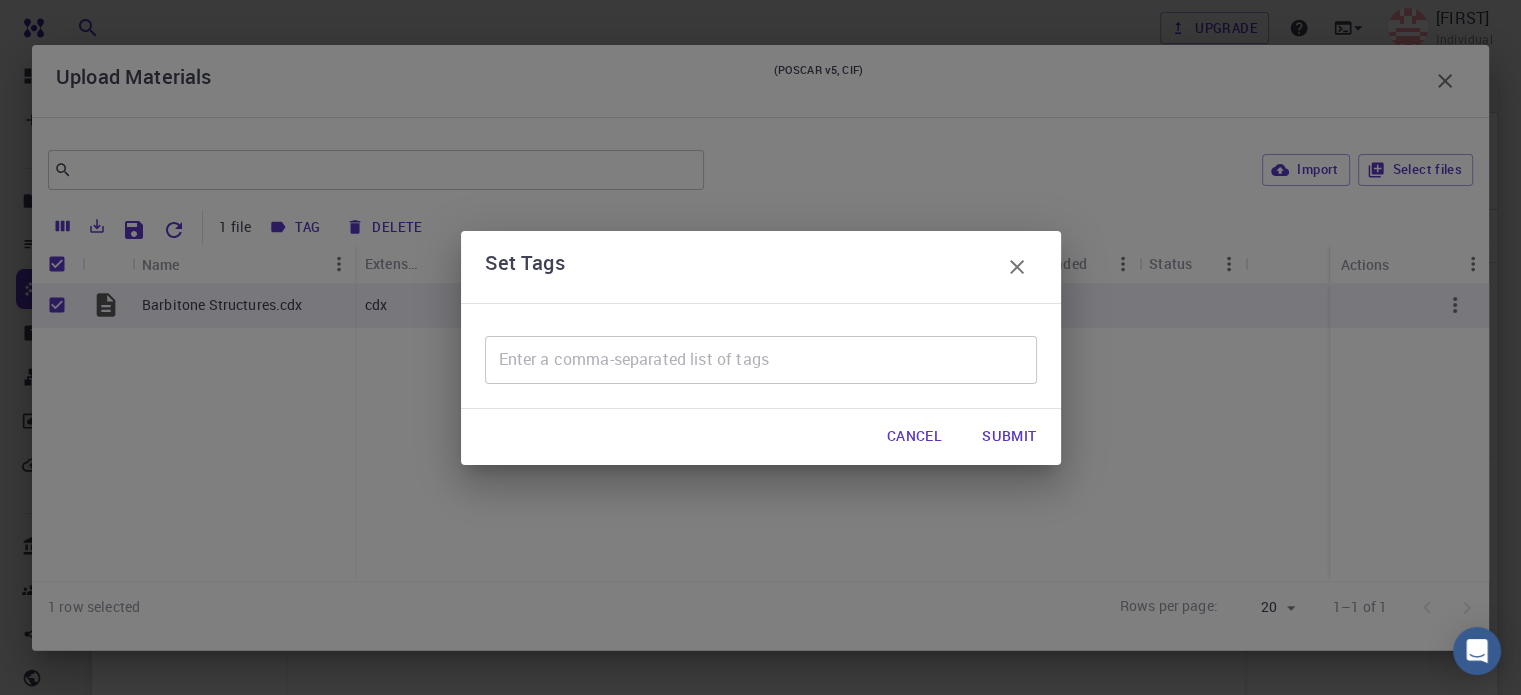 click on "Cancel" at bounding box center (914, 437) 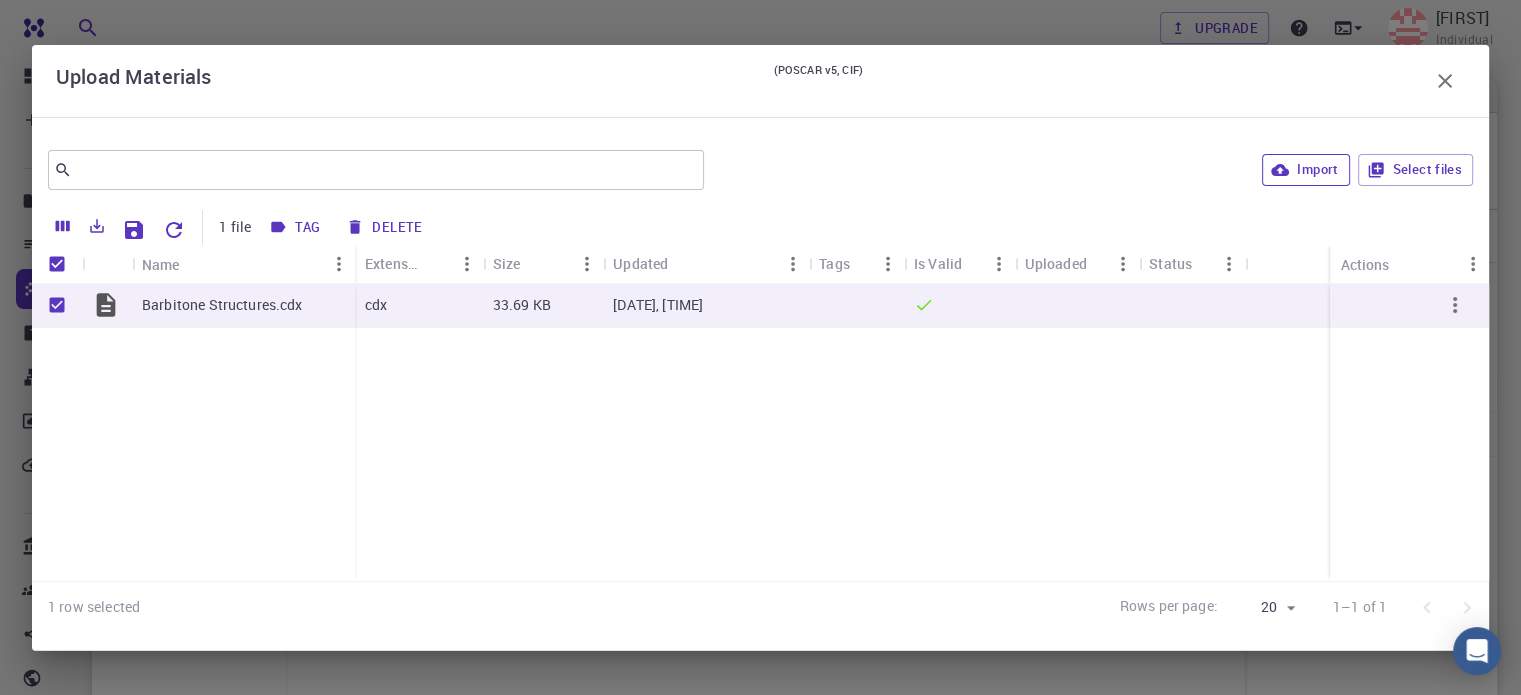 click on "Import" at bounding box center (1305, 170) 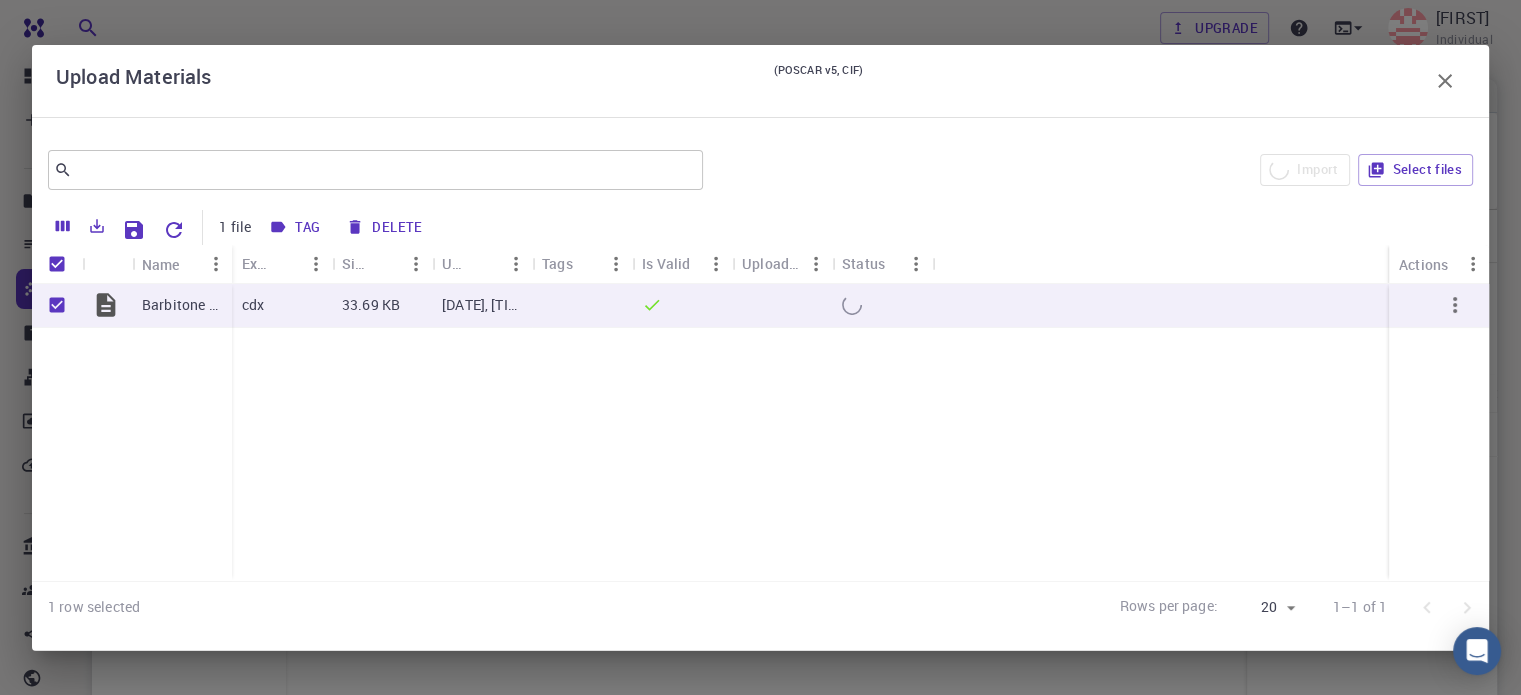 checkbox on "false" 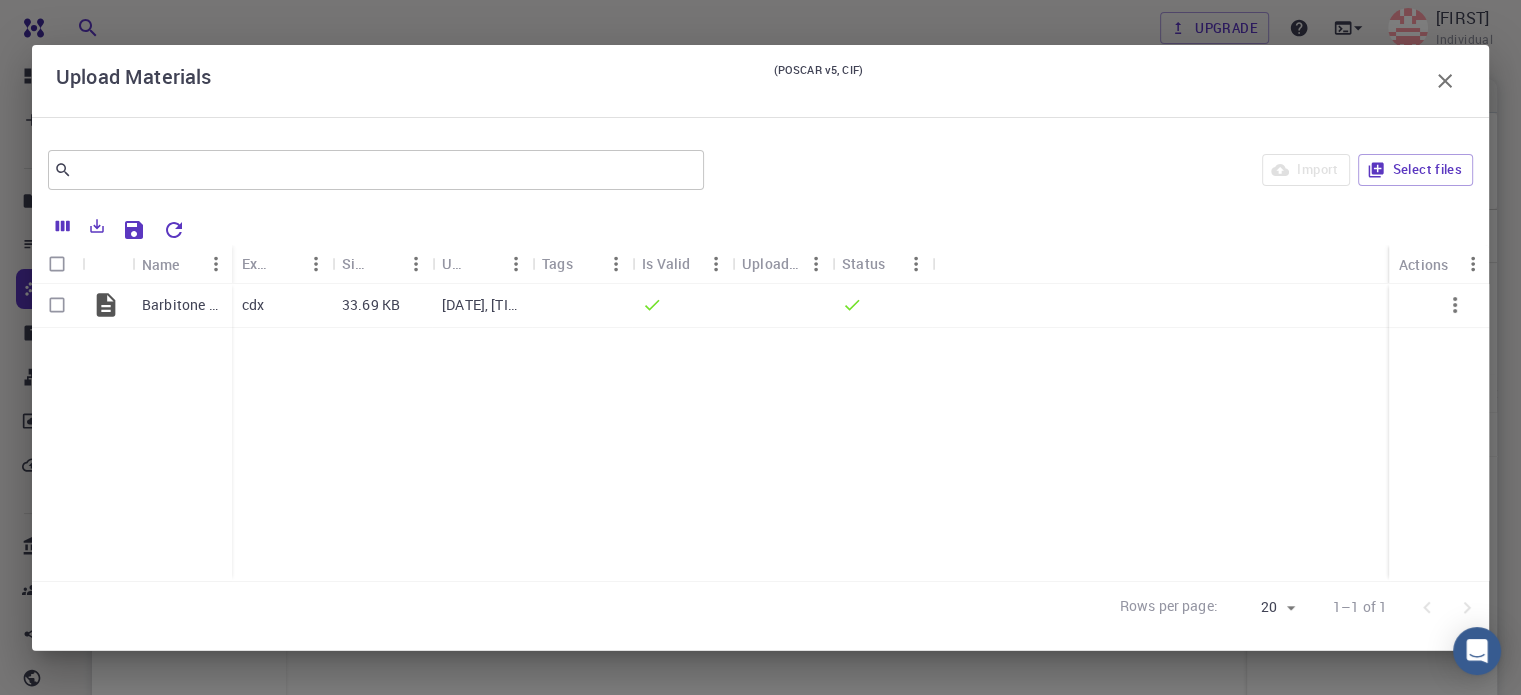 drag, startPoint x: 1444, startPoint y: 90, endPoint x: 1433, endPoint y: 93, distance: 11.401754 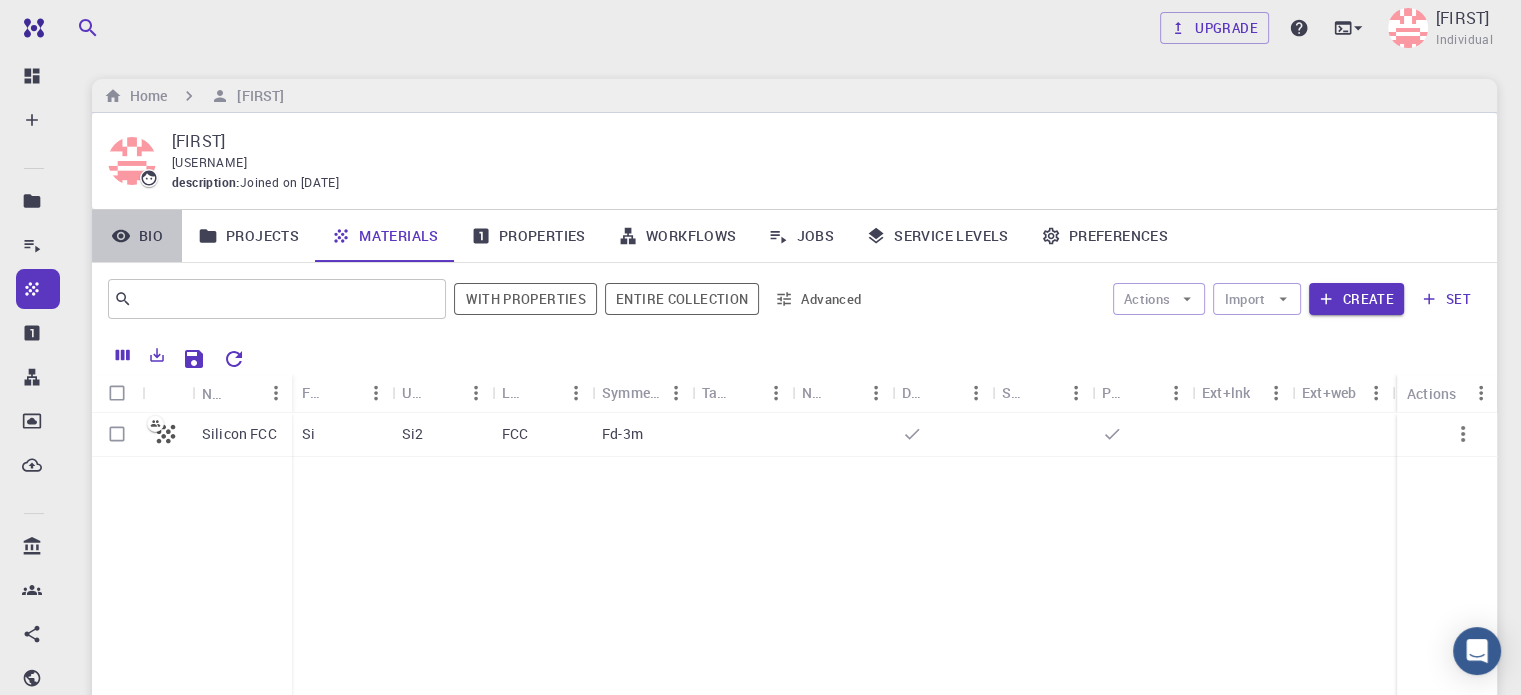 click 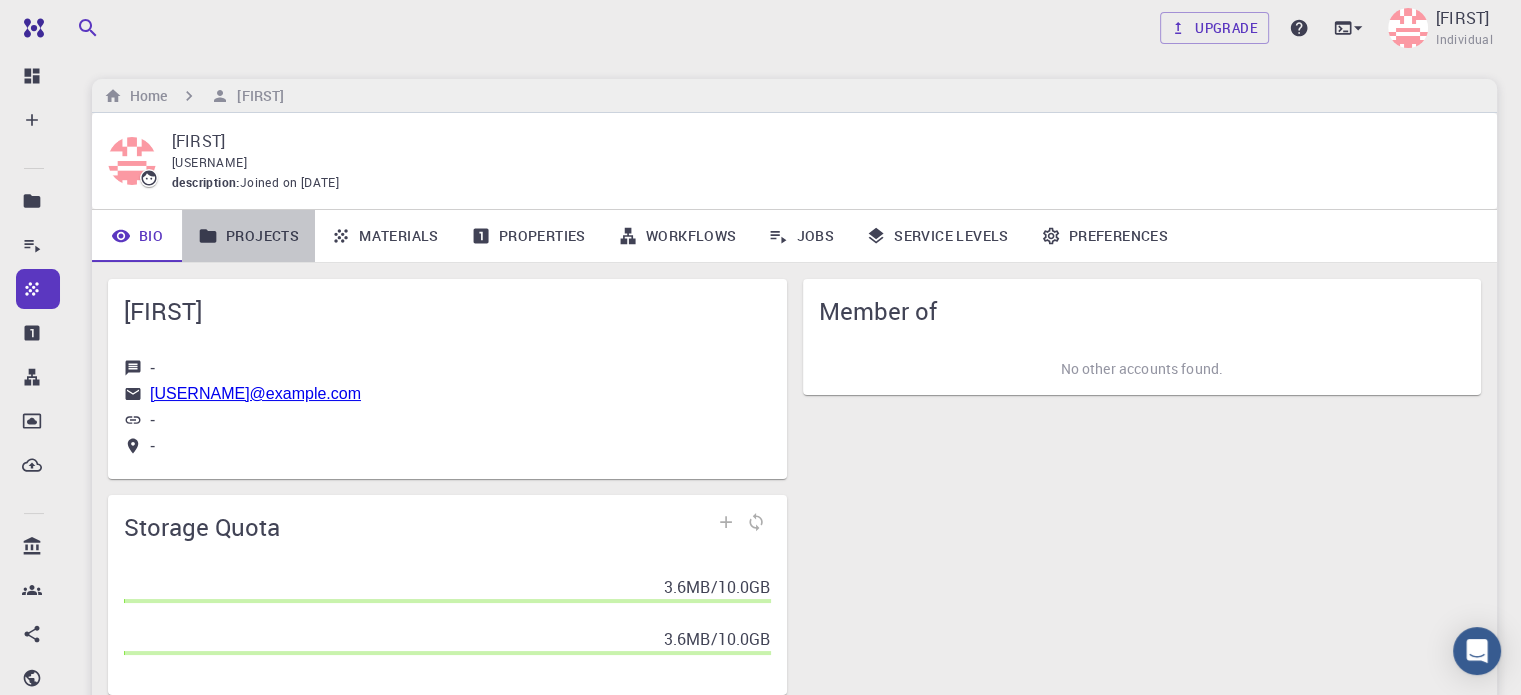 click on "Projects" at bounding box center (248, 236) 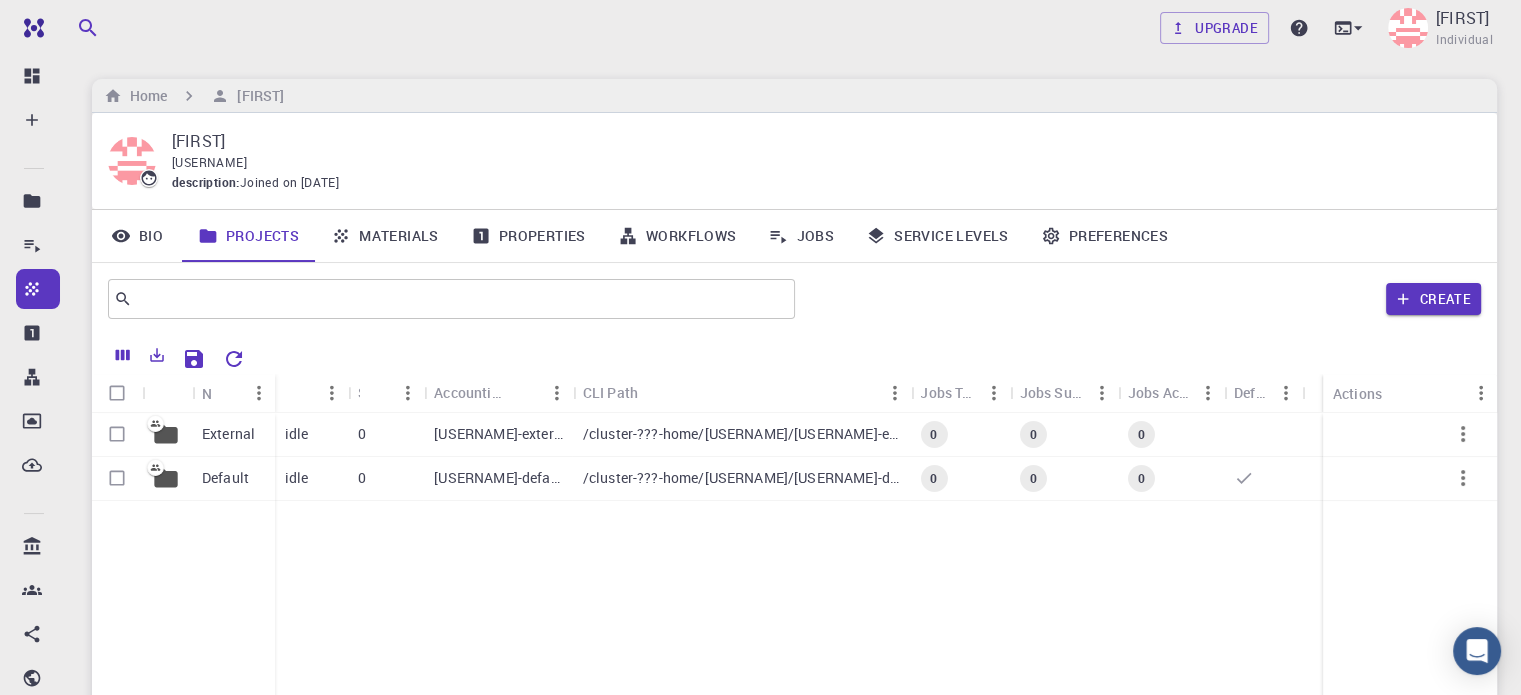 click on "Materials" at bounding box center (385, 236) 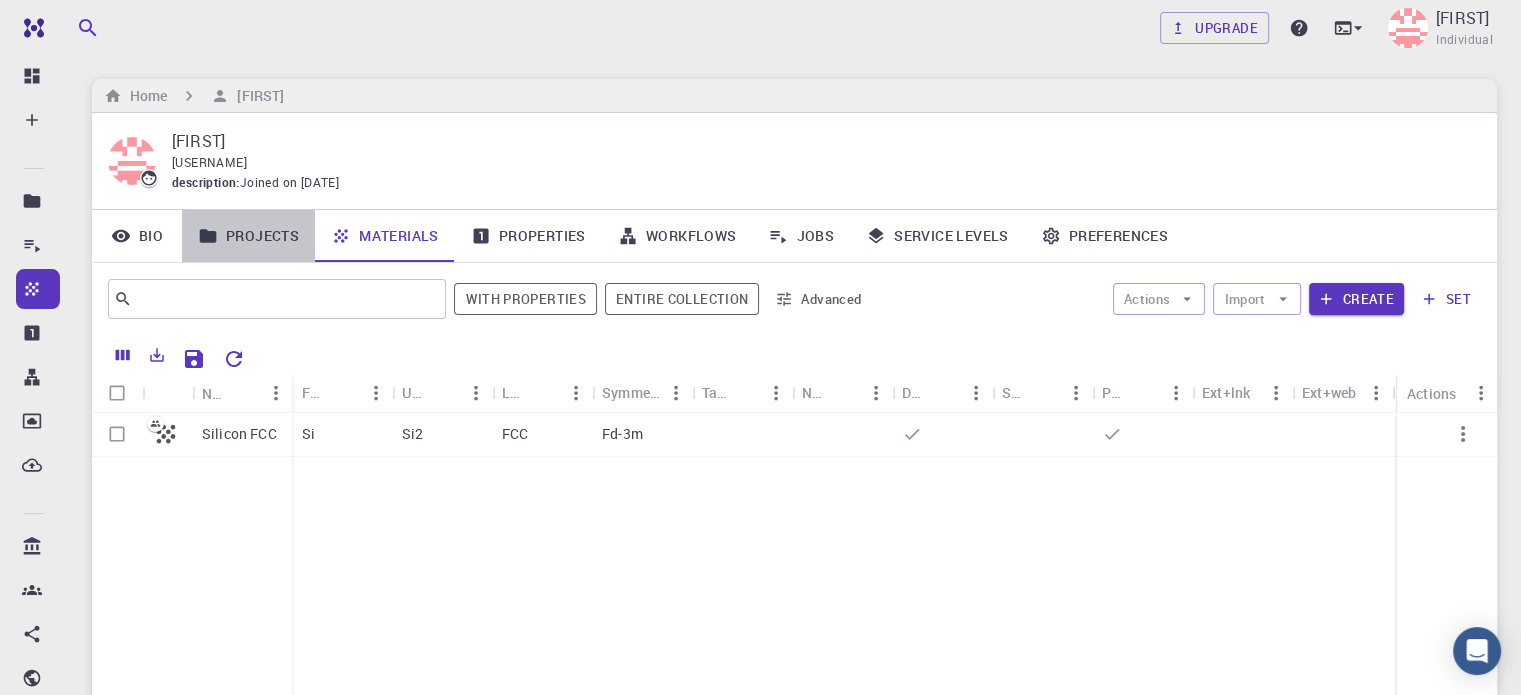 click on "Projects" at bounding box center [248, 236] 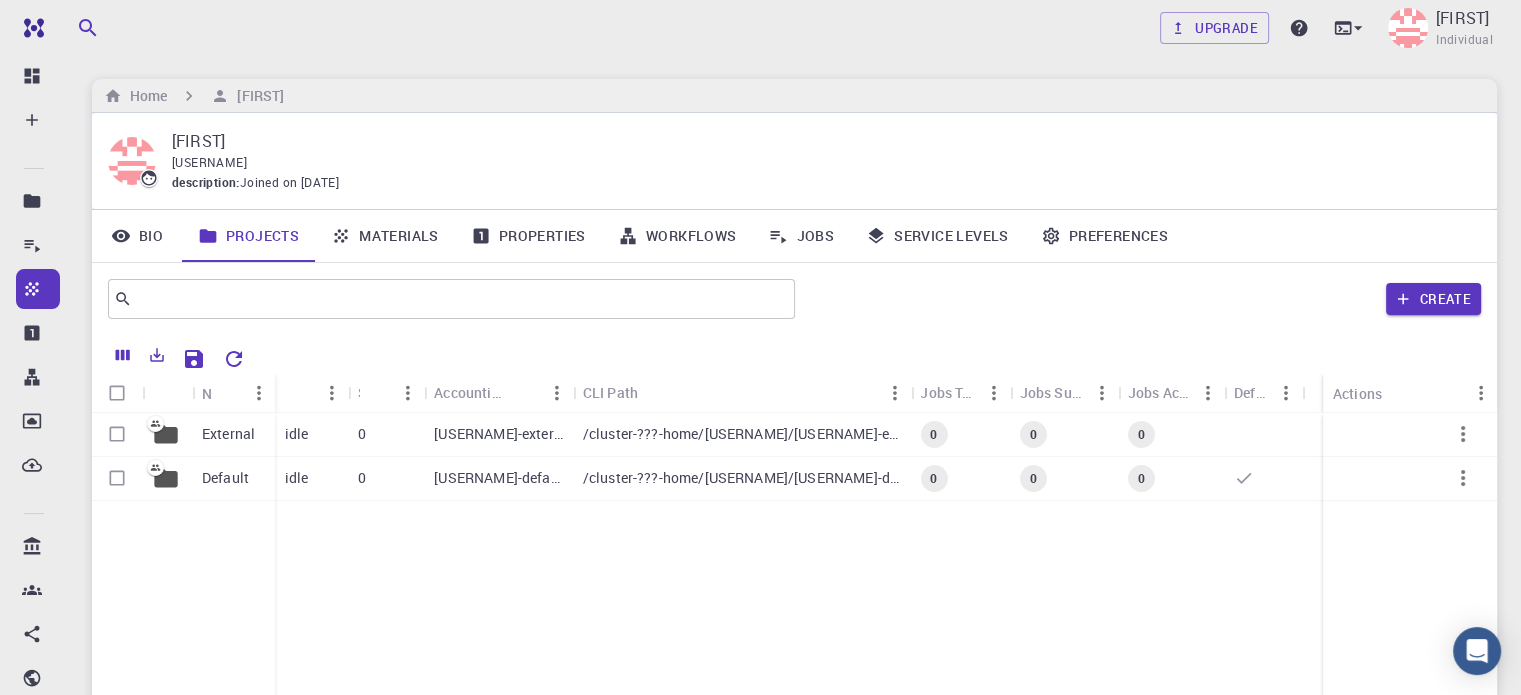 click on "Materials" at bounding box center [385, 236] 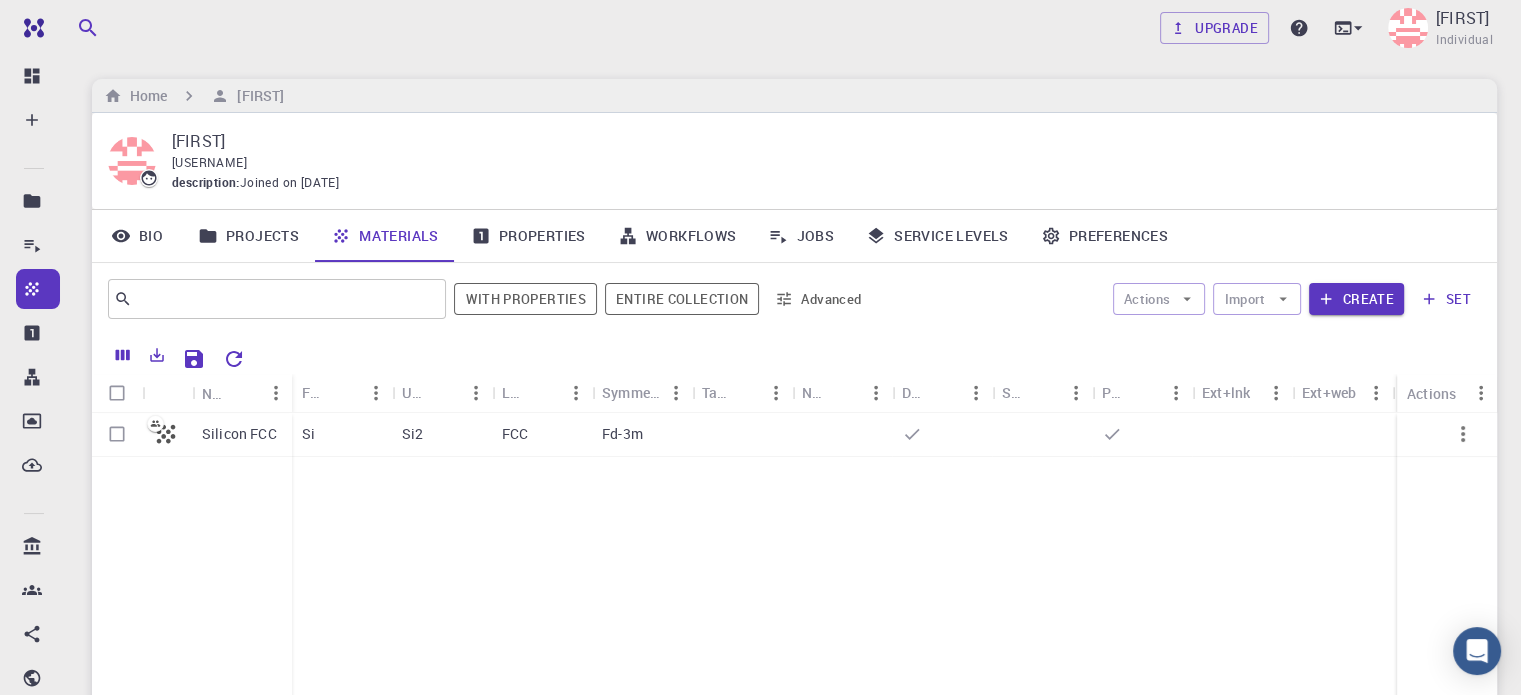 click on "Properties" at bounding box center (528, 236) 